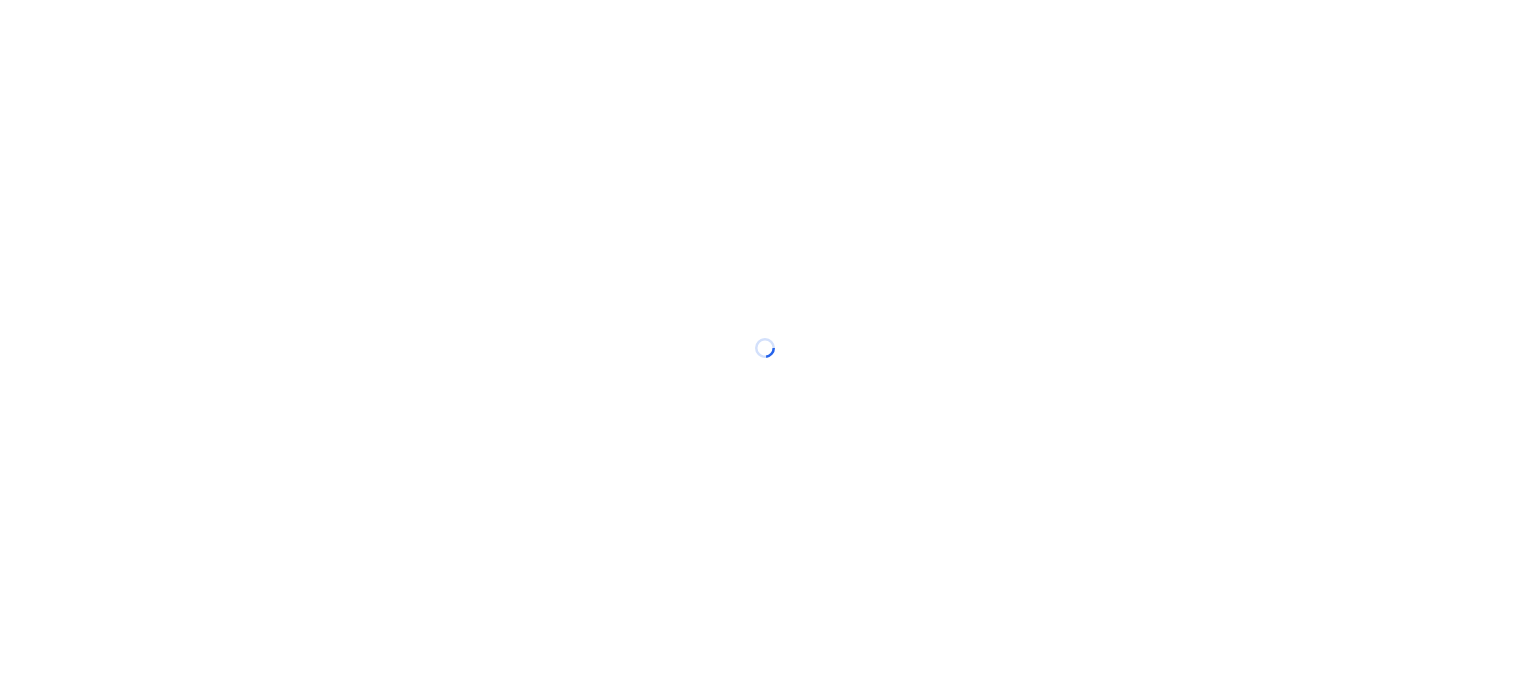 scroll, scrollTop: 0, scrollLeft: 0, axis: both 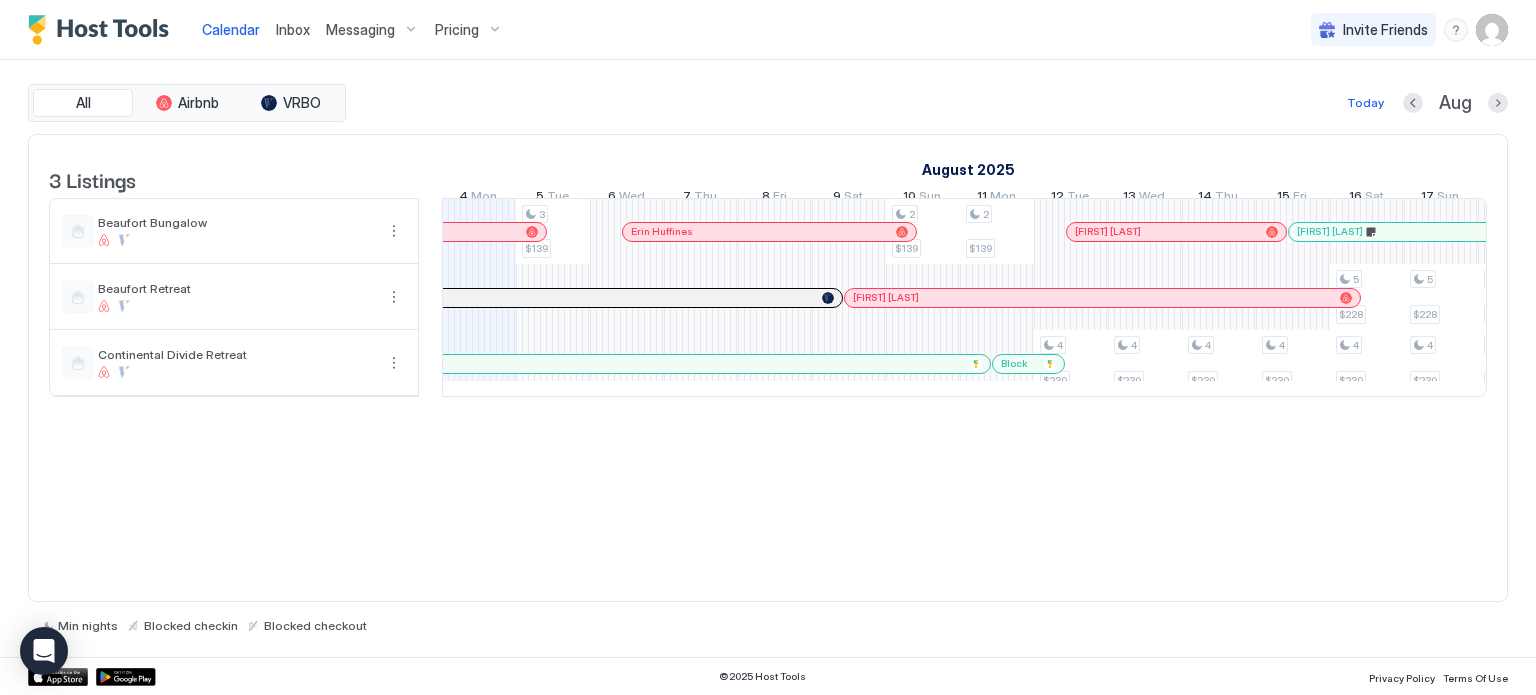 click on "Pricing" at bounding box center [469, 30] 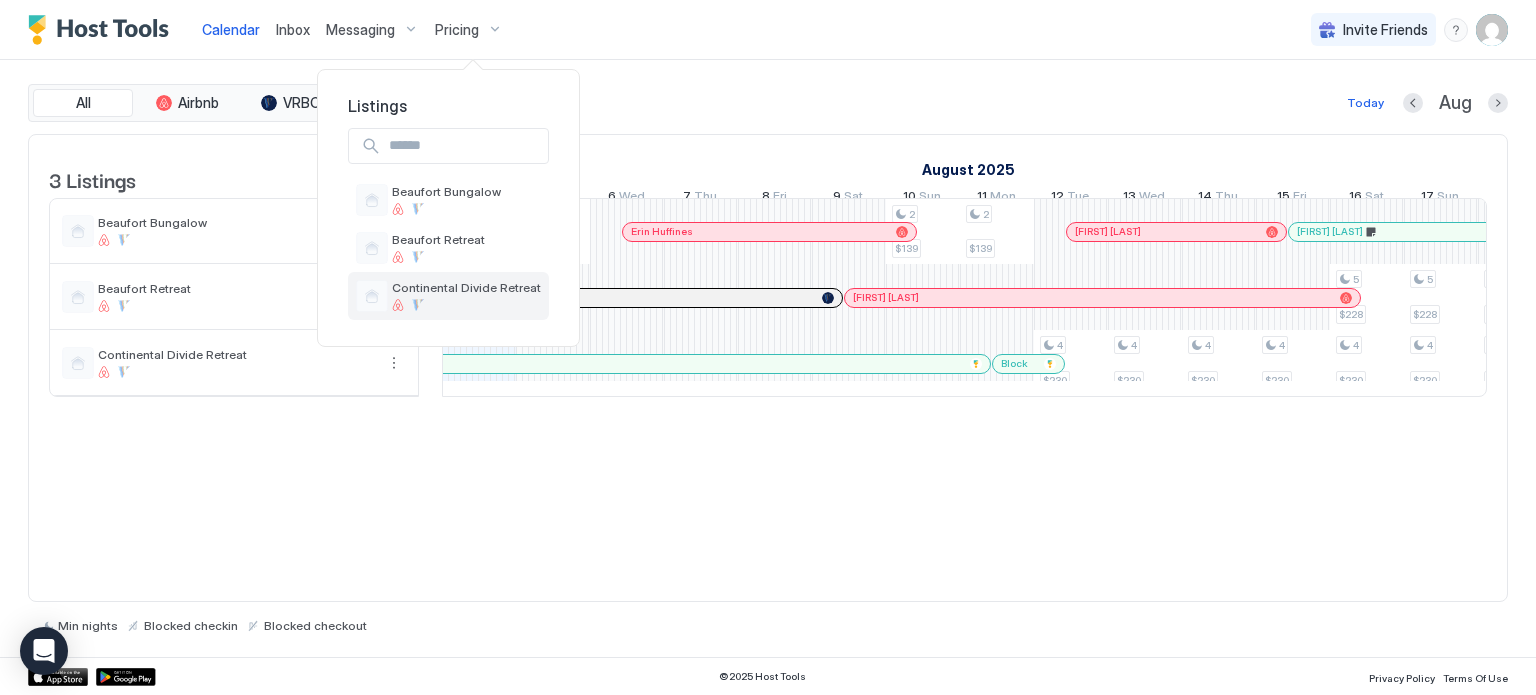 click on "Continental Divide Retreat" at bounding box center (448, 296) 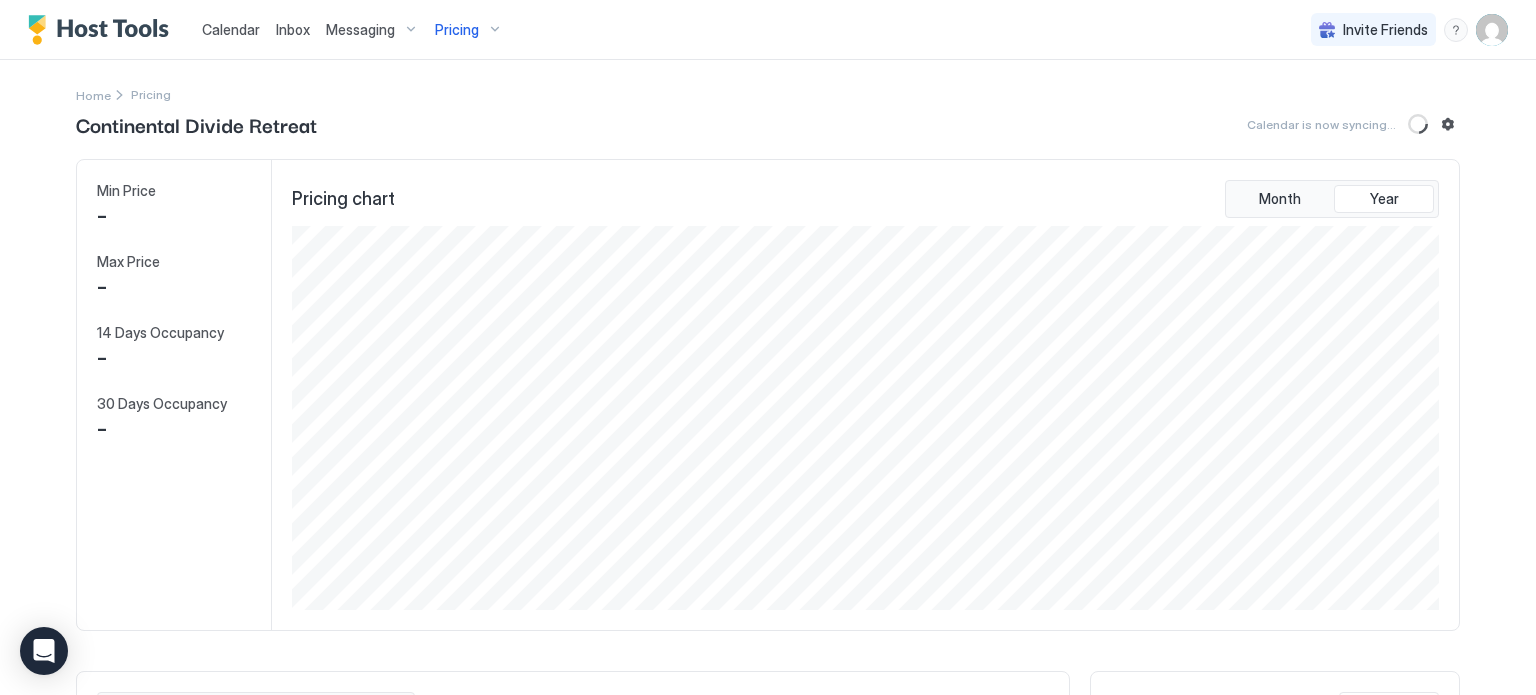 scroll, scrollTop: 999616, scrollLeft: 998848, axis: both 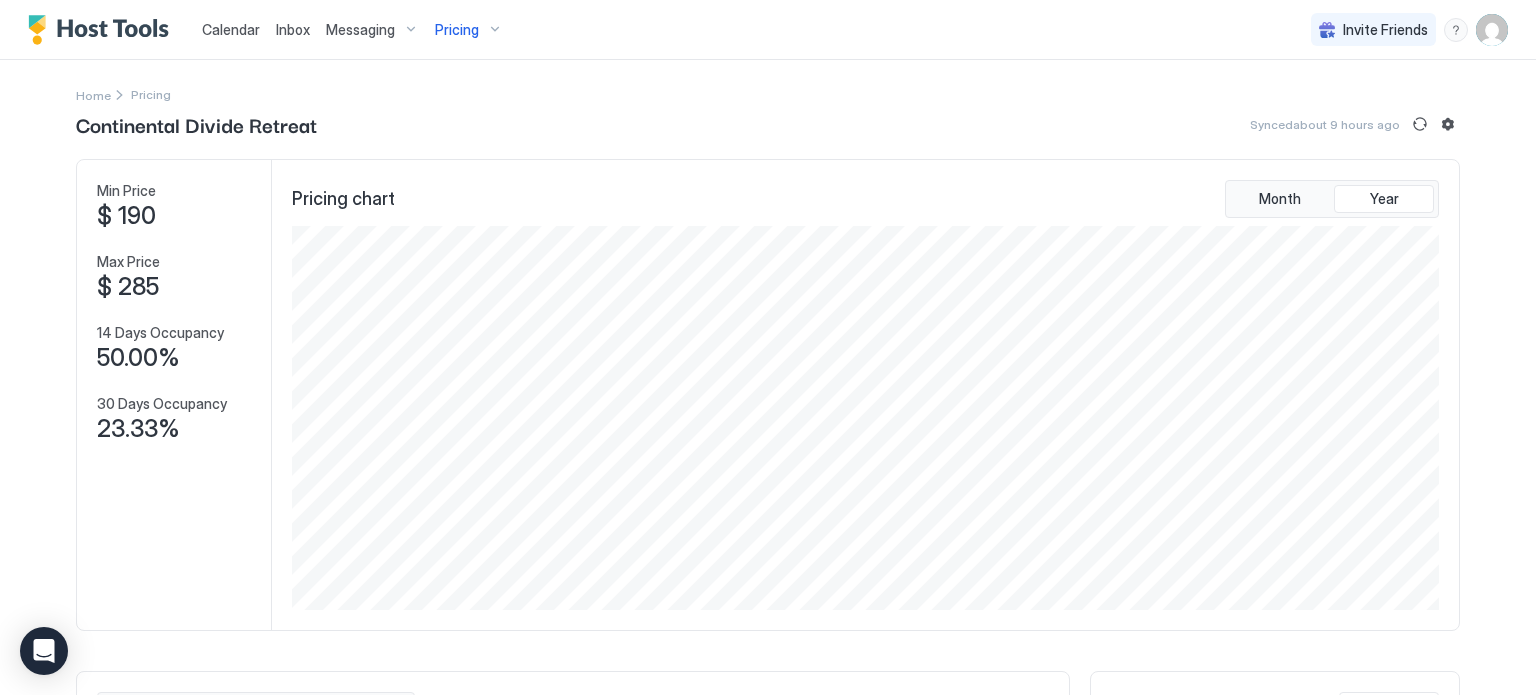 click on "Pricing" at bounding box center (469, 30) 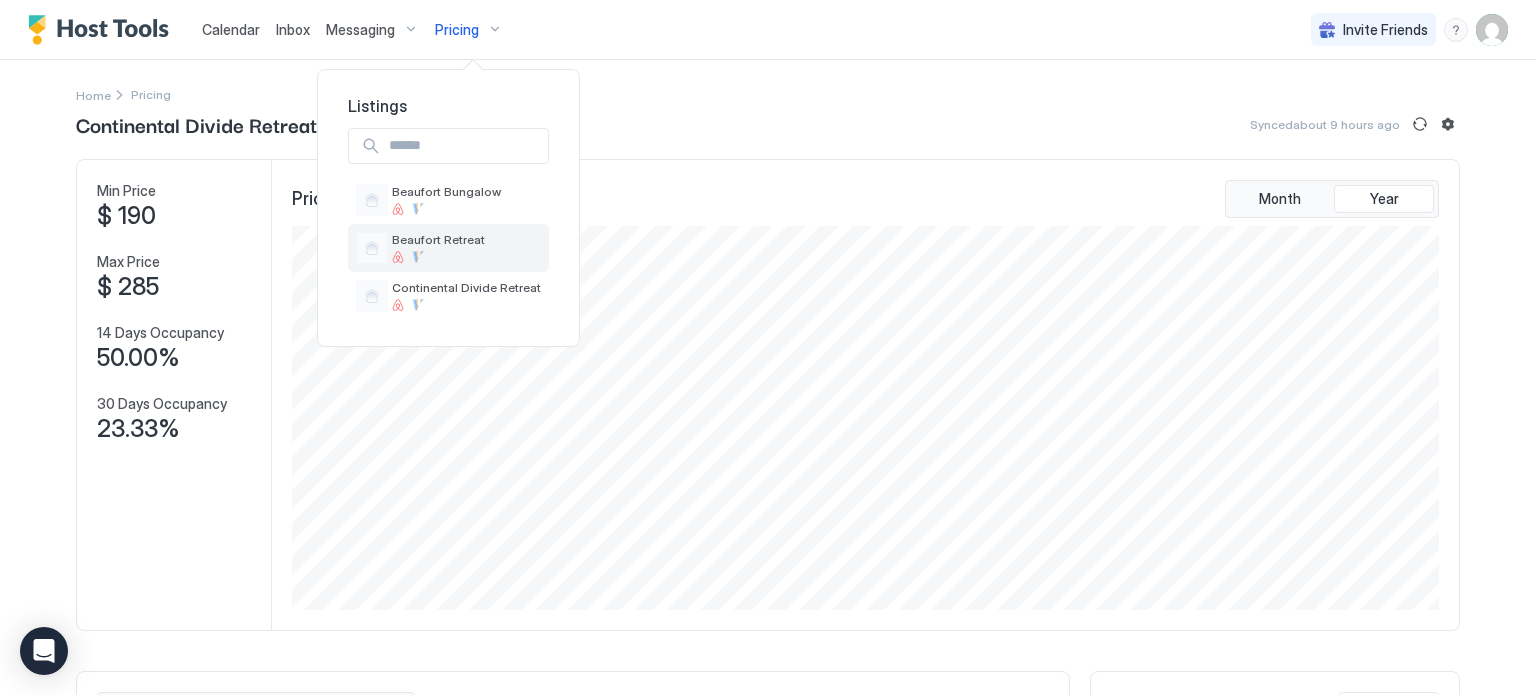 click on "Beaufort Retreat" at bounding box center (448, 248) 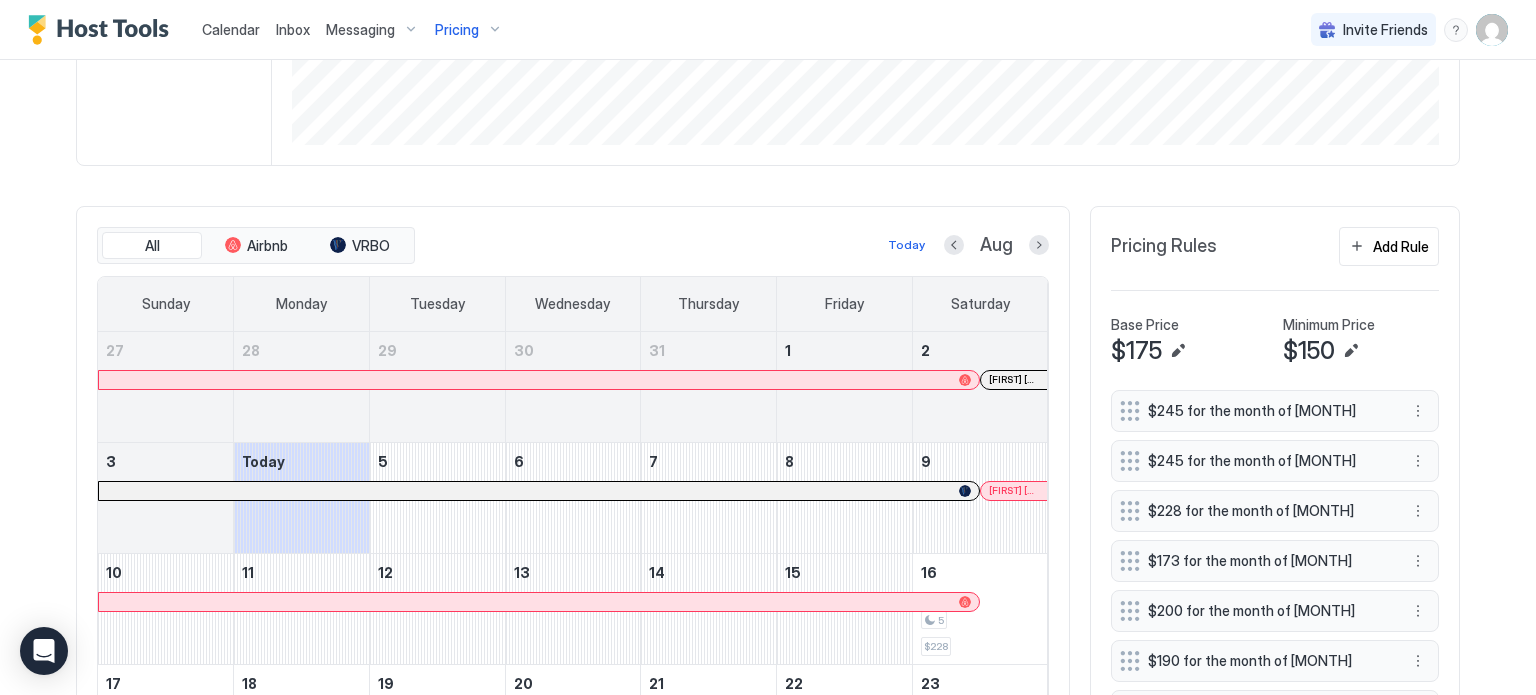 scroll, scrollTop: 500, scrollLeft: 0, axis: vertical 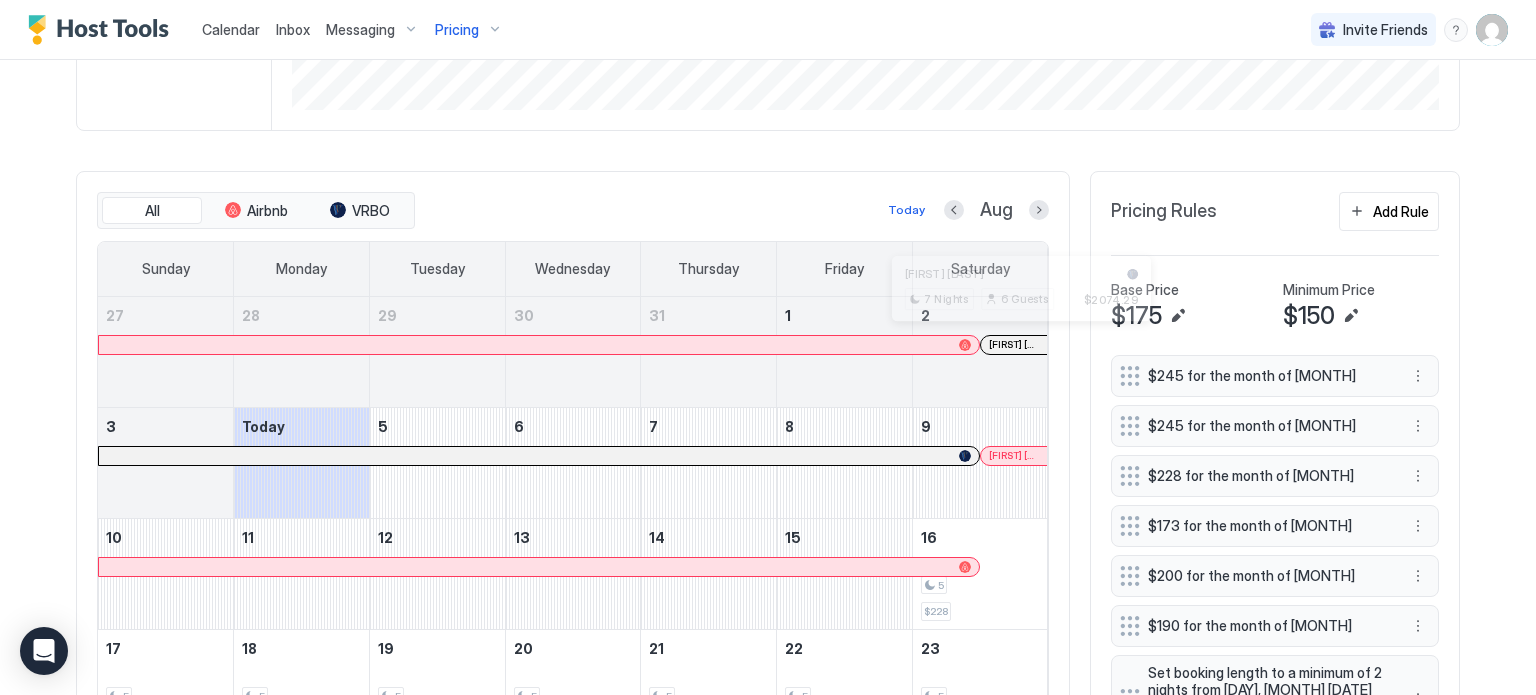 click at bounding box center [1020, 345] 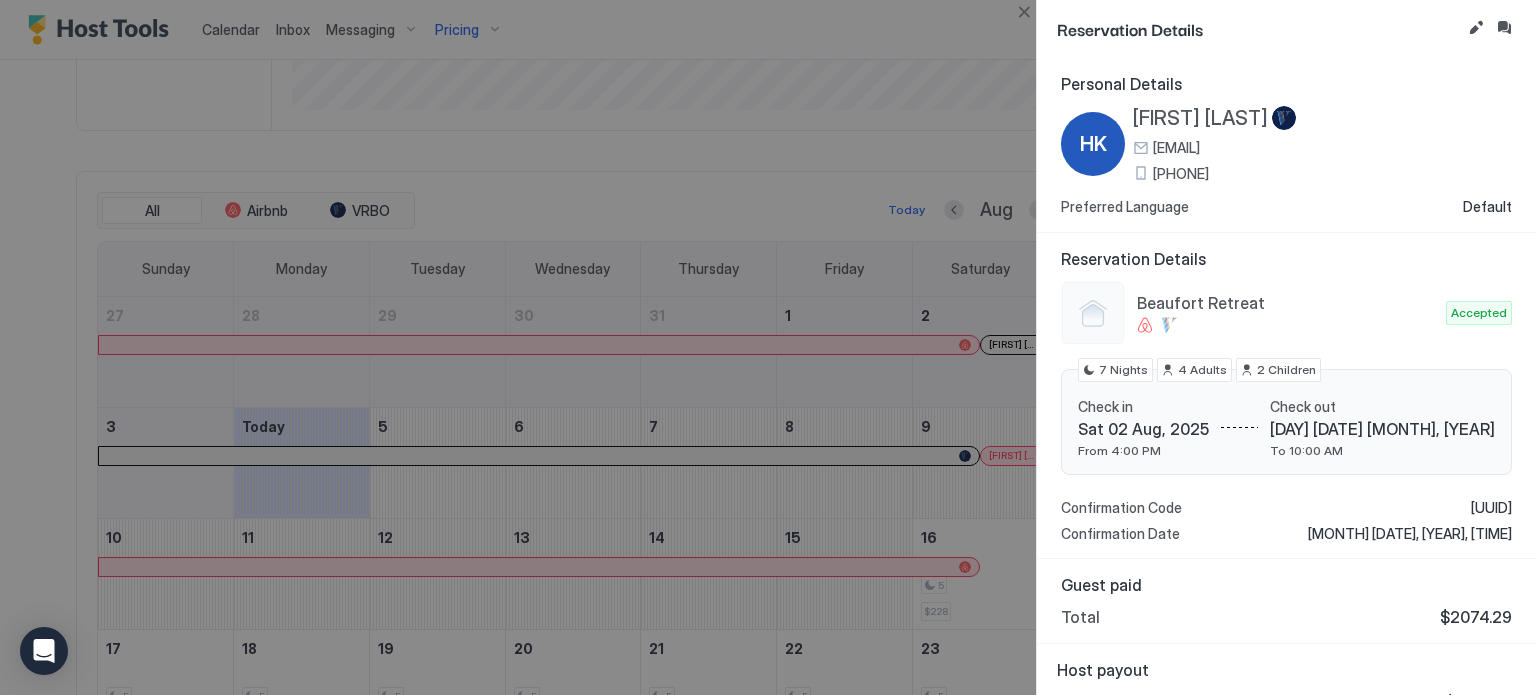 click at bounding box center [768, 347] 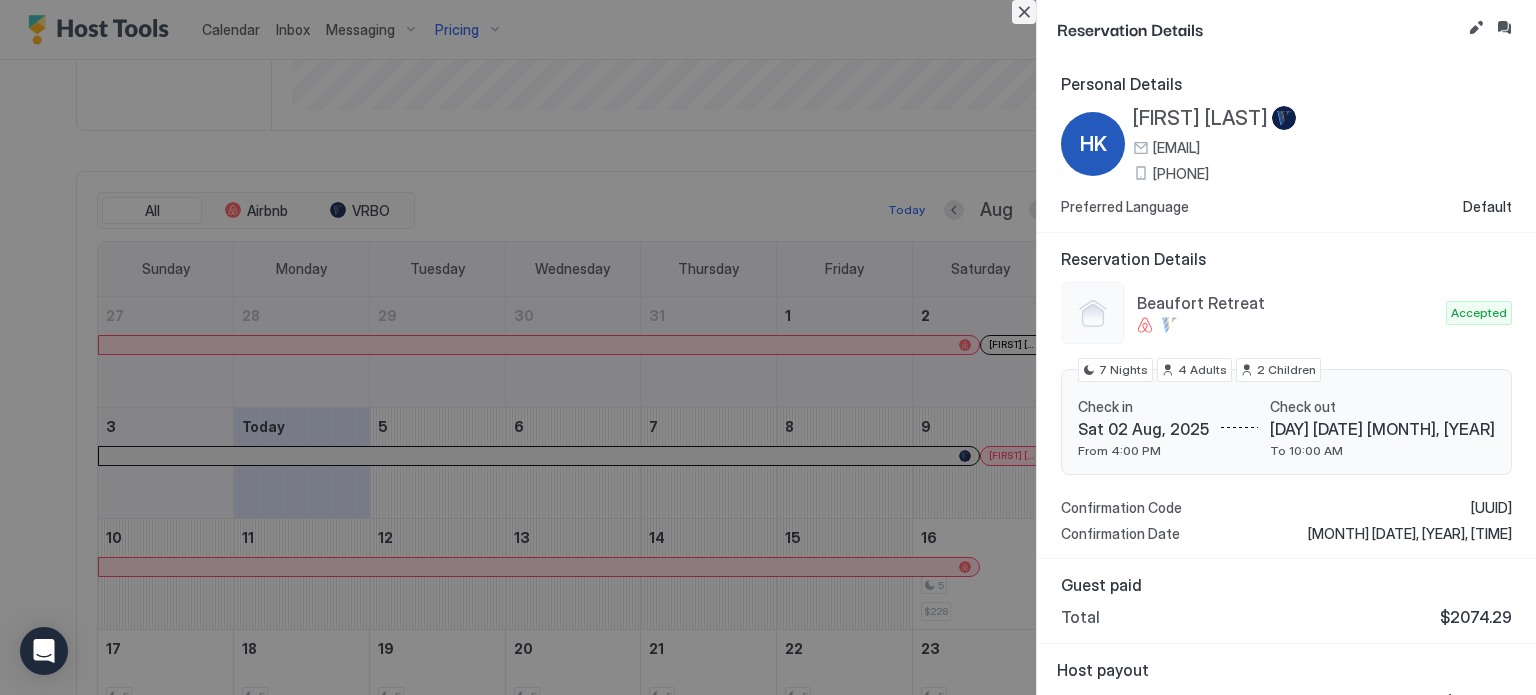 click at bounding box center (1024, 12) 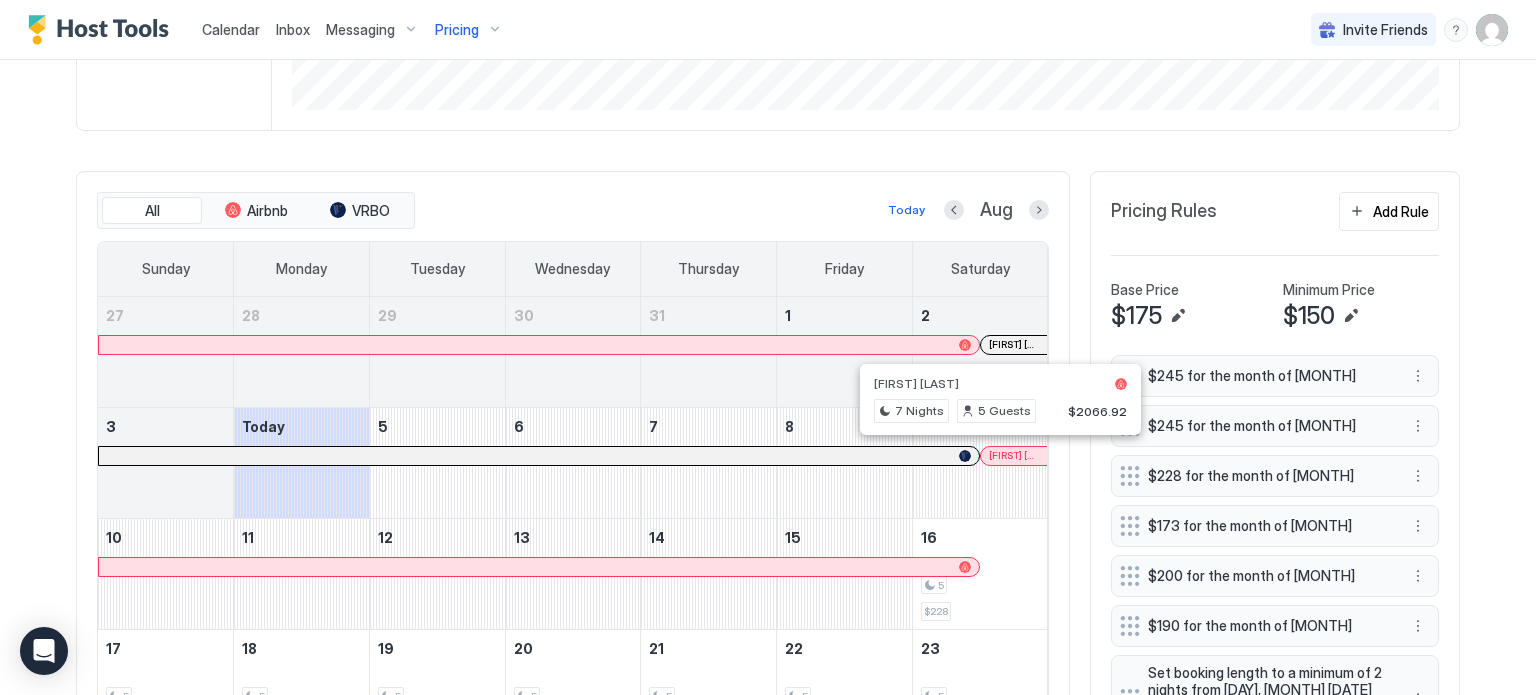 click at bounding box center (1000, 456) 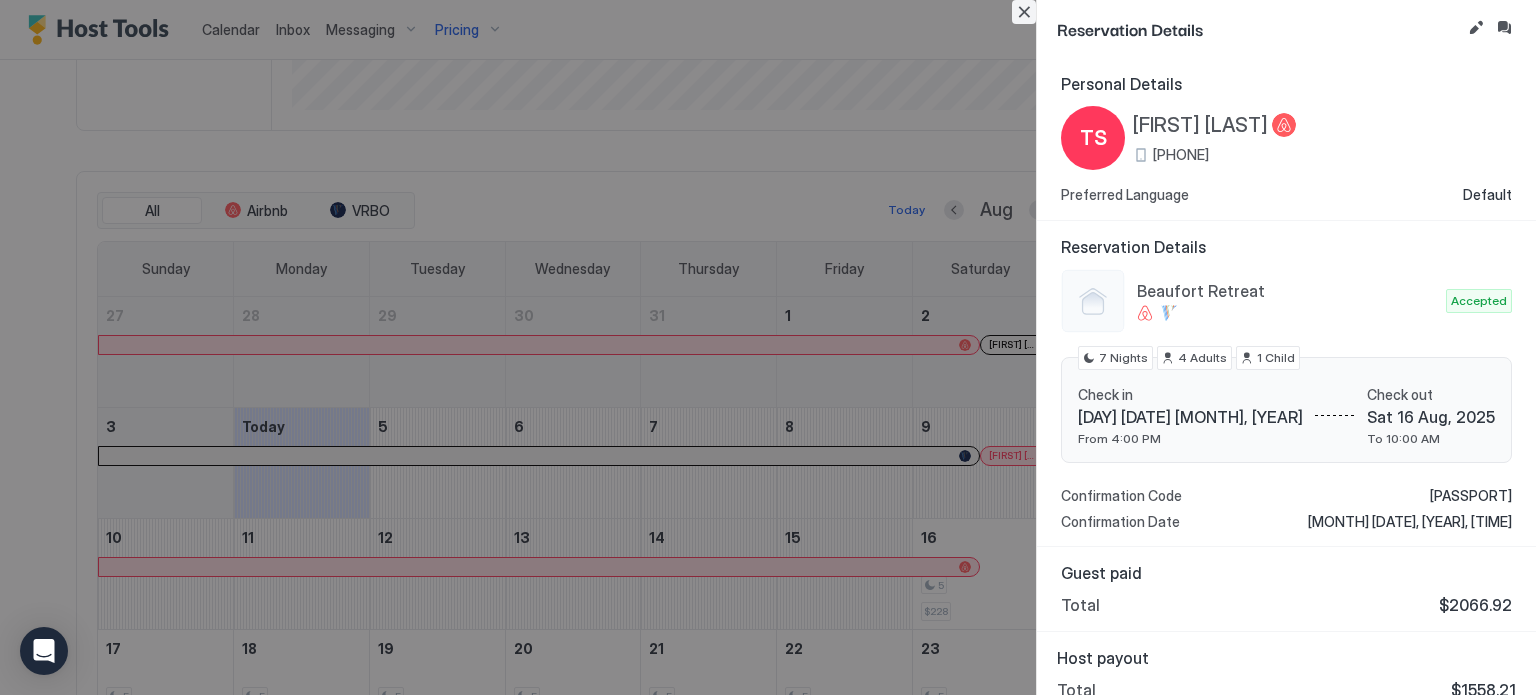click at bounding box center (1024, 12) 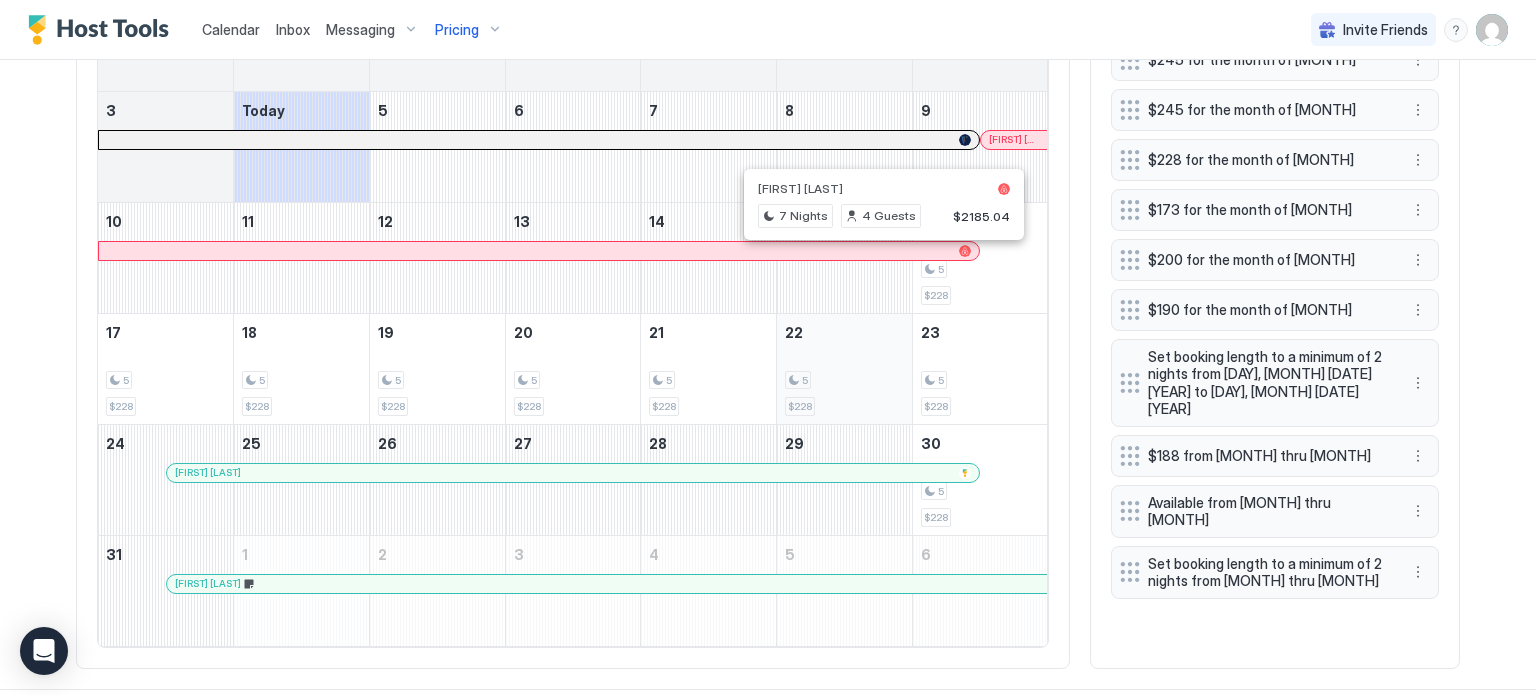 scroll, scrollTop: 840, scrollLeft: 0, axis: vertical 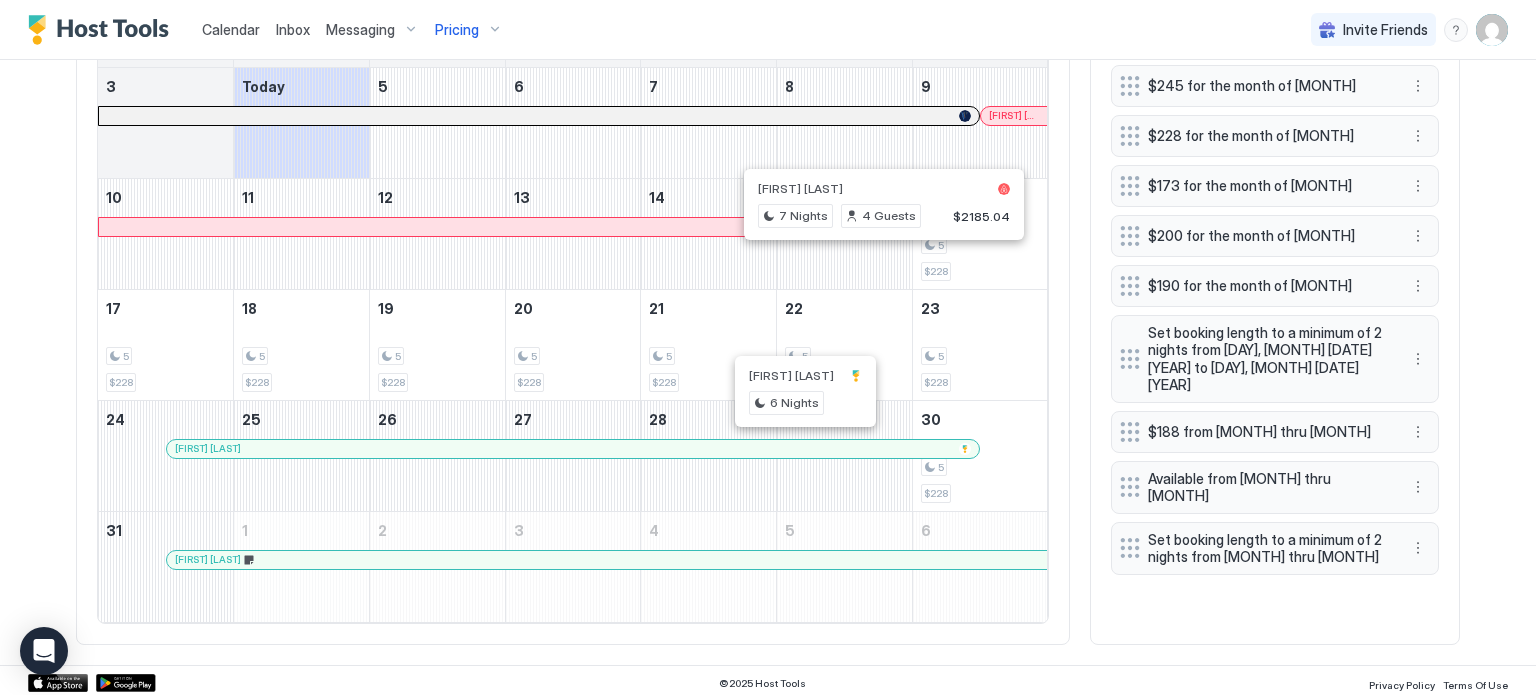 click at bounding box center [808, 449] 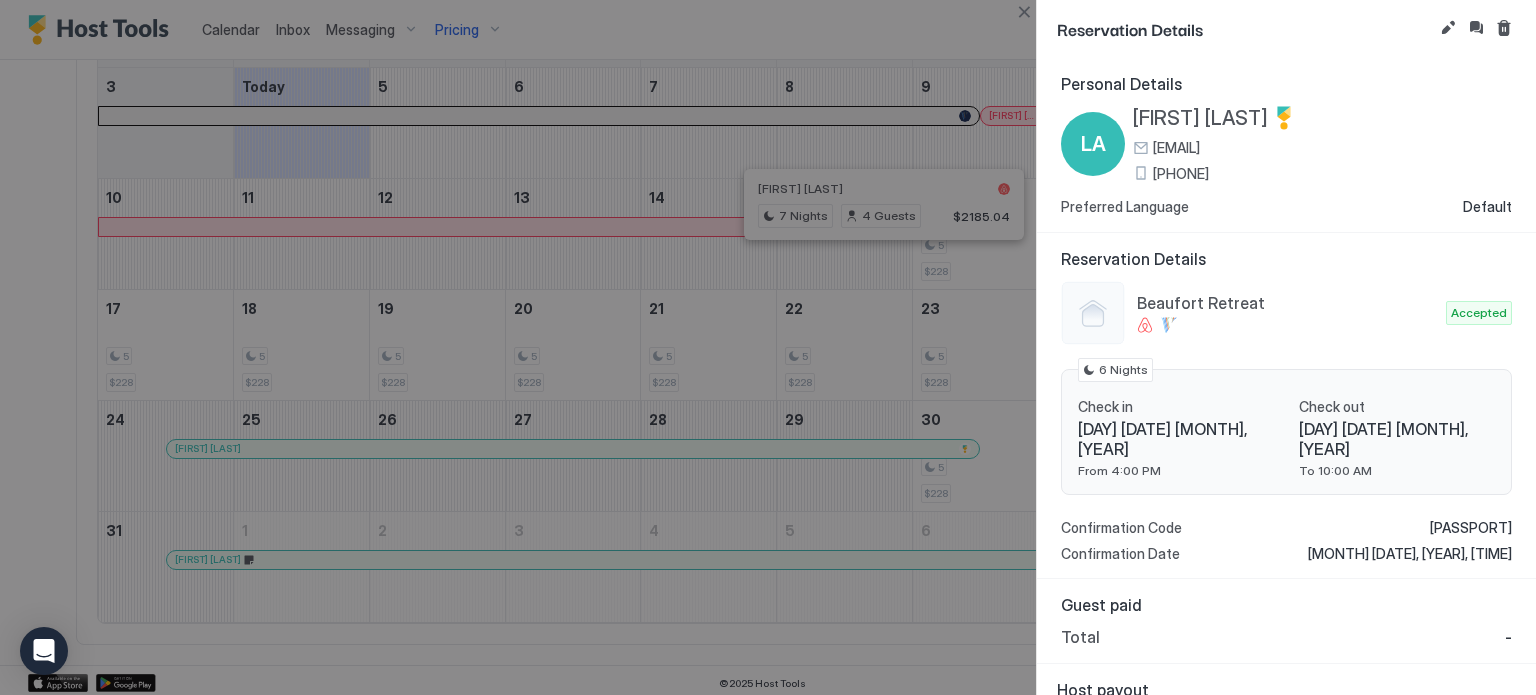 click at bounding box center (768, 347) 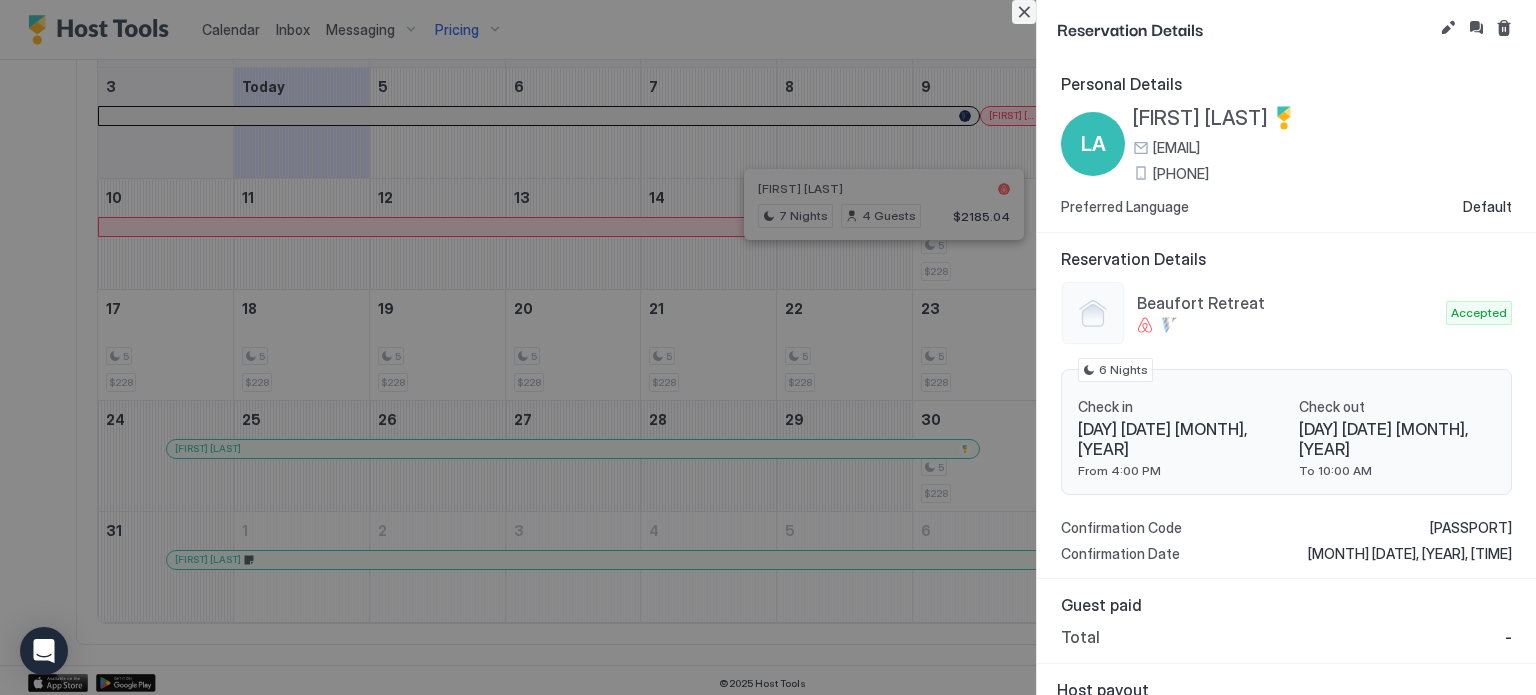 click at bounding box center (1024, 12) 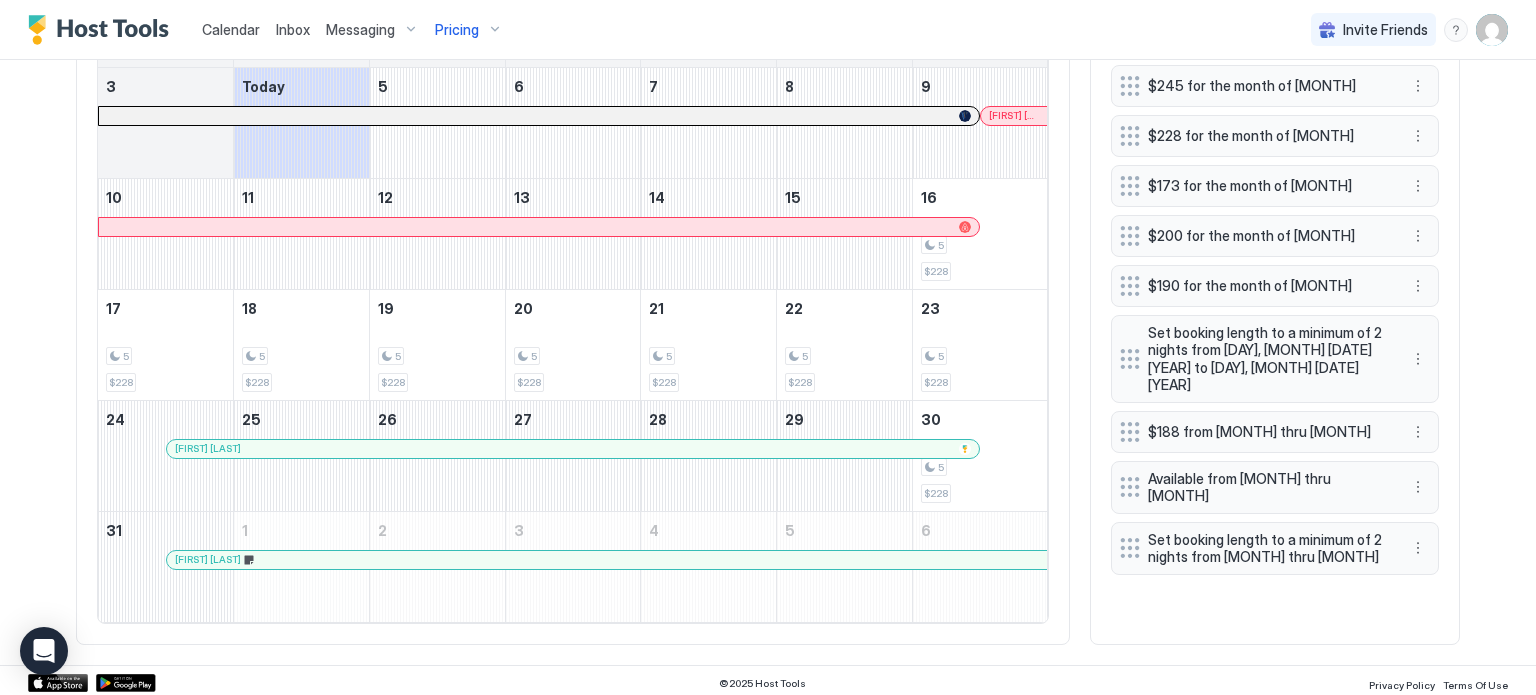click at bounding box center [660, 560] 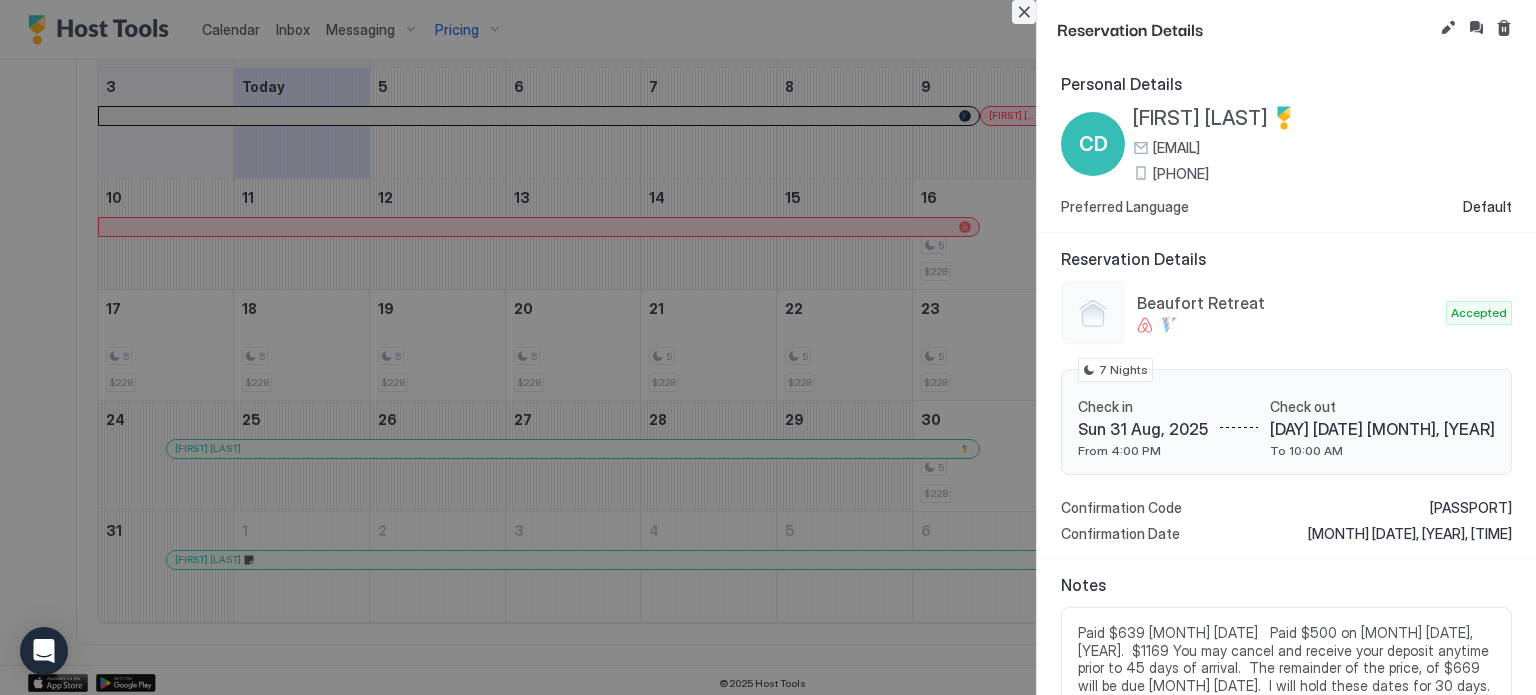 click at bounding box center (1024, 12) 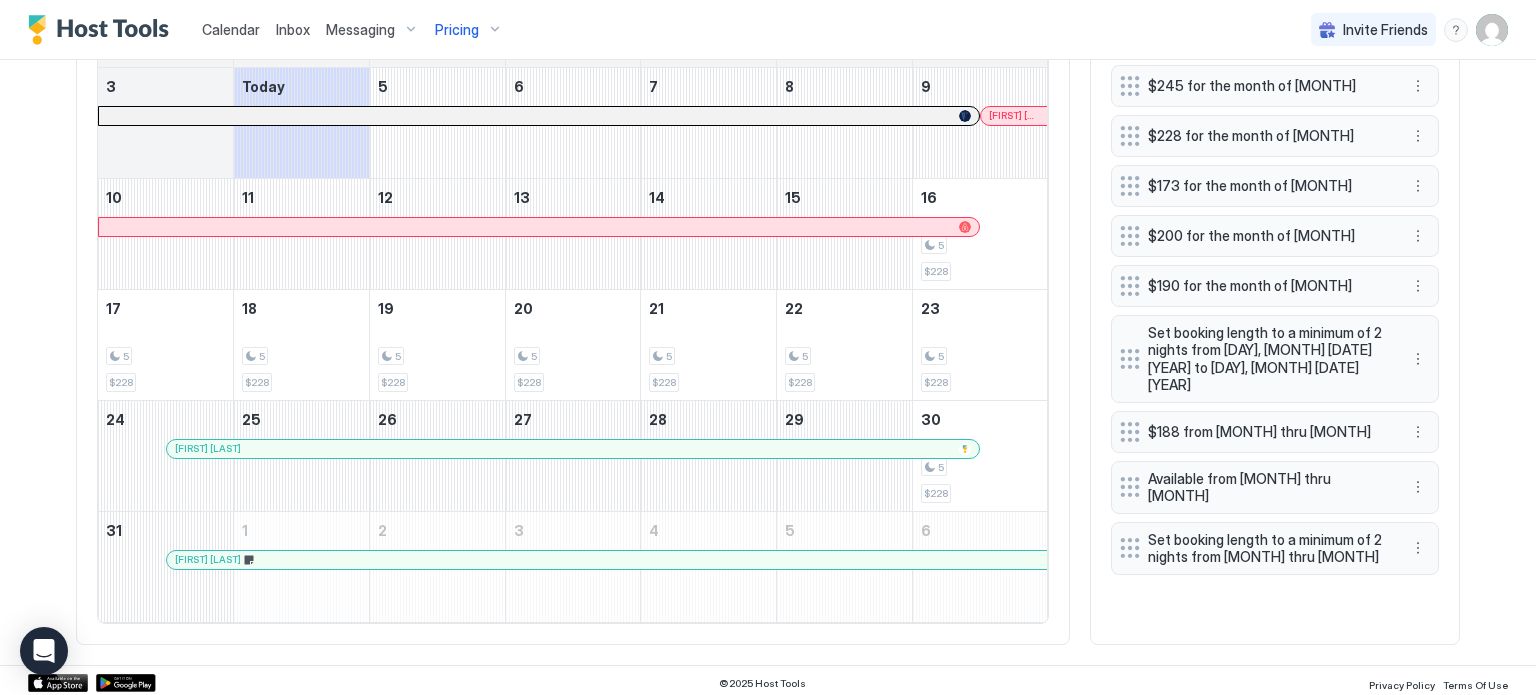 click on "[FIRST] [LAST]" at bounding box center (607, 559) 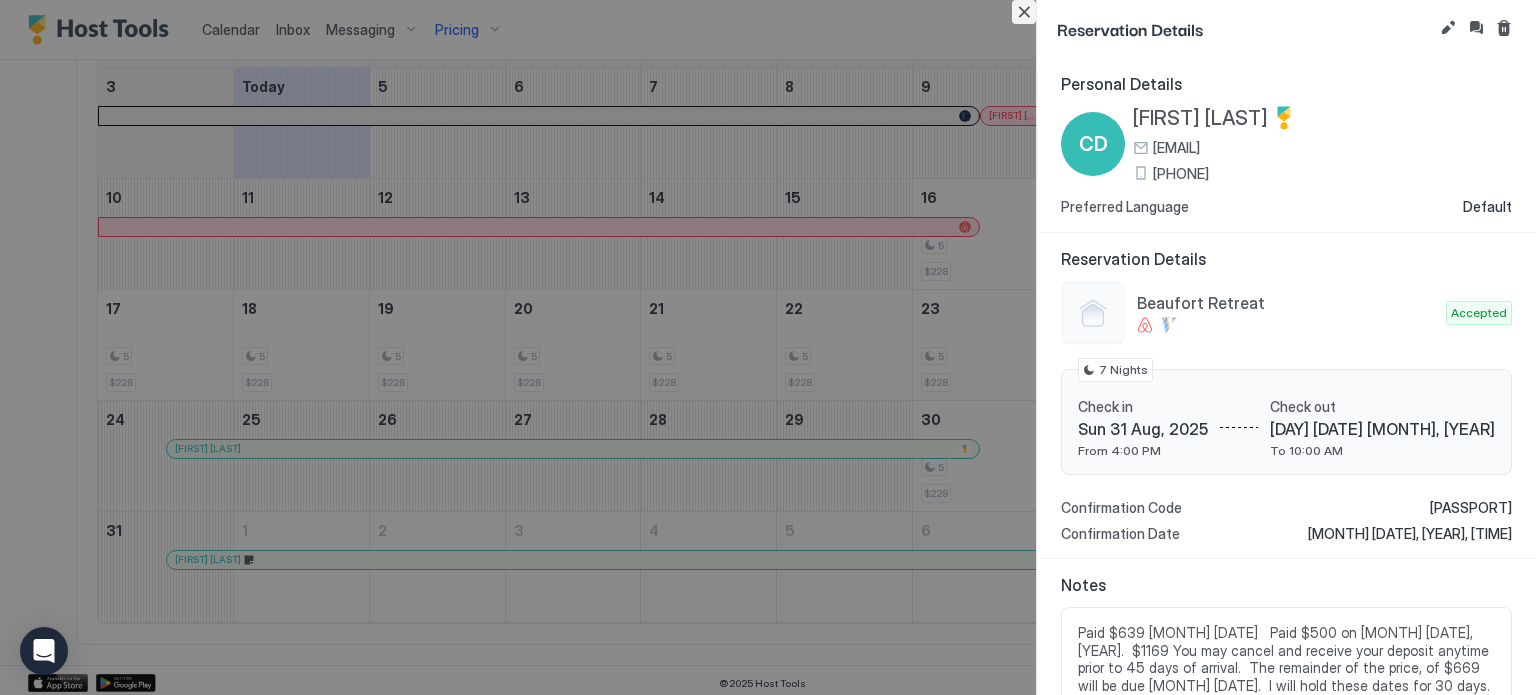 click at bounding box center [1024, 12] 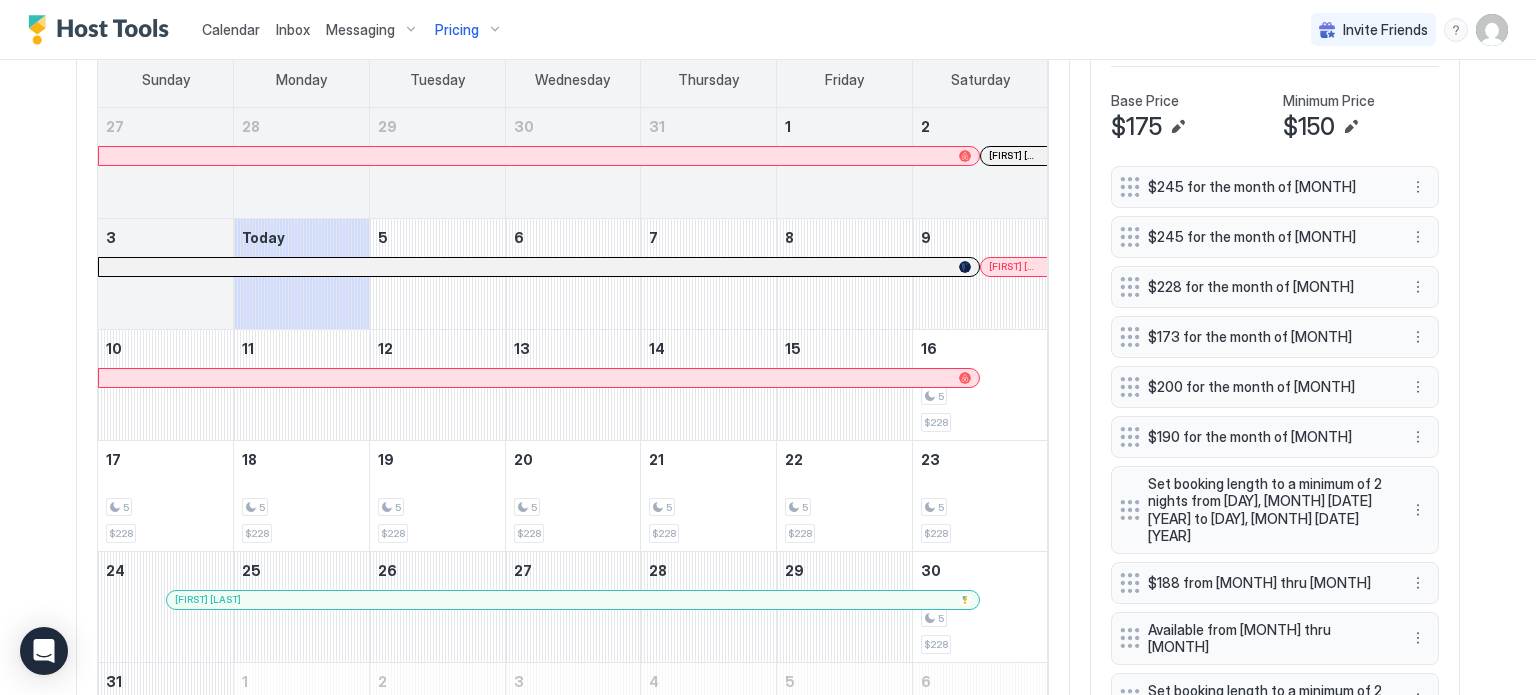scroll, scrollTop: 640, scrollLeft: 0, axis: vertical 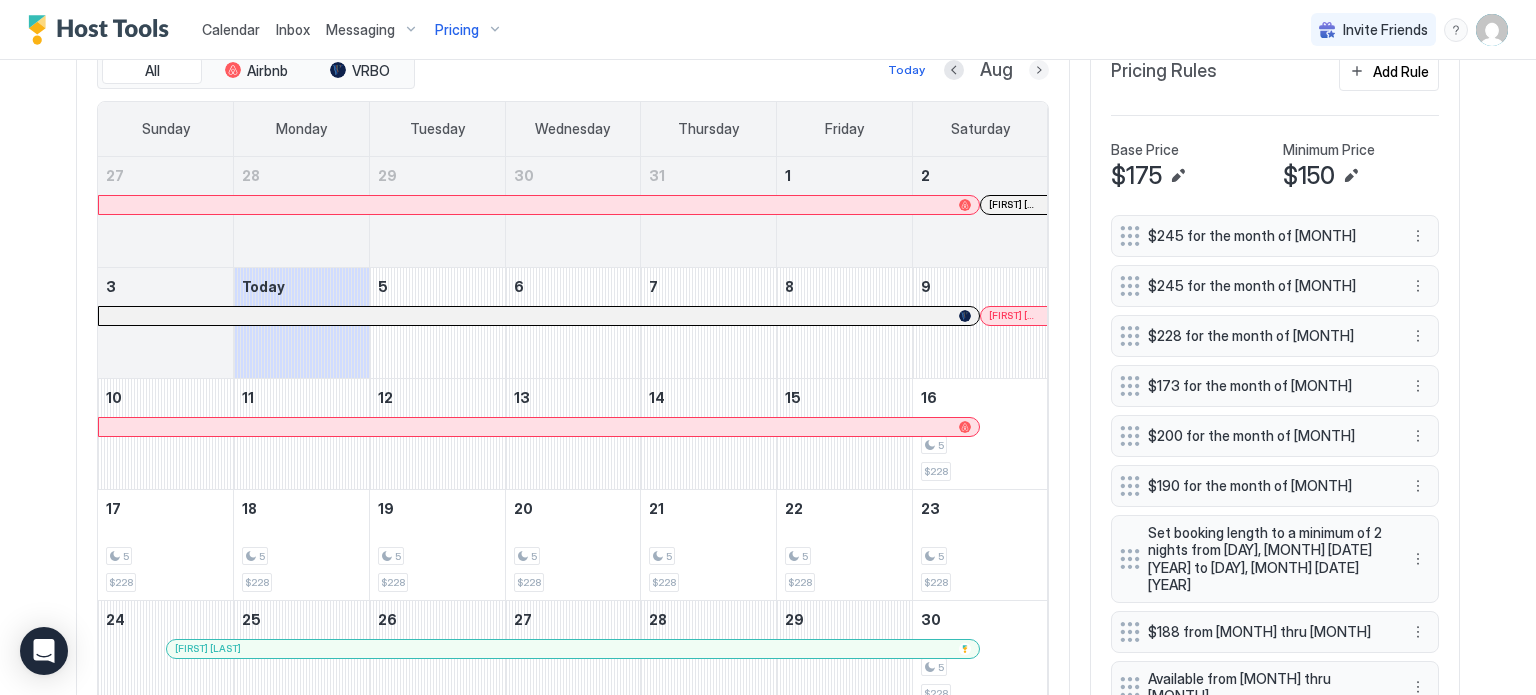 click at bounding box center [1039, 70] 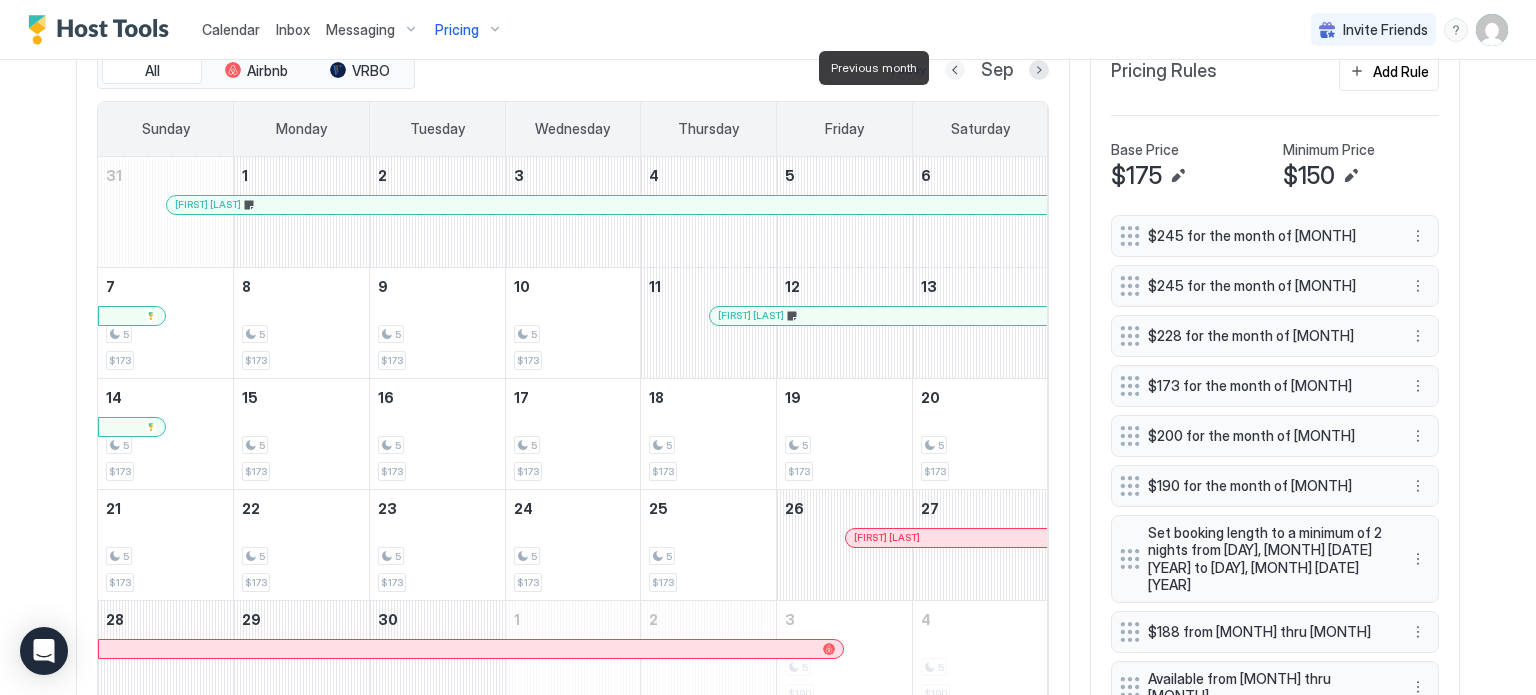 click at bounding box center [955, 70] 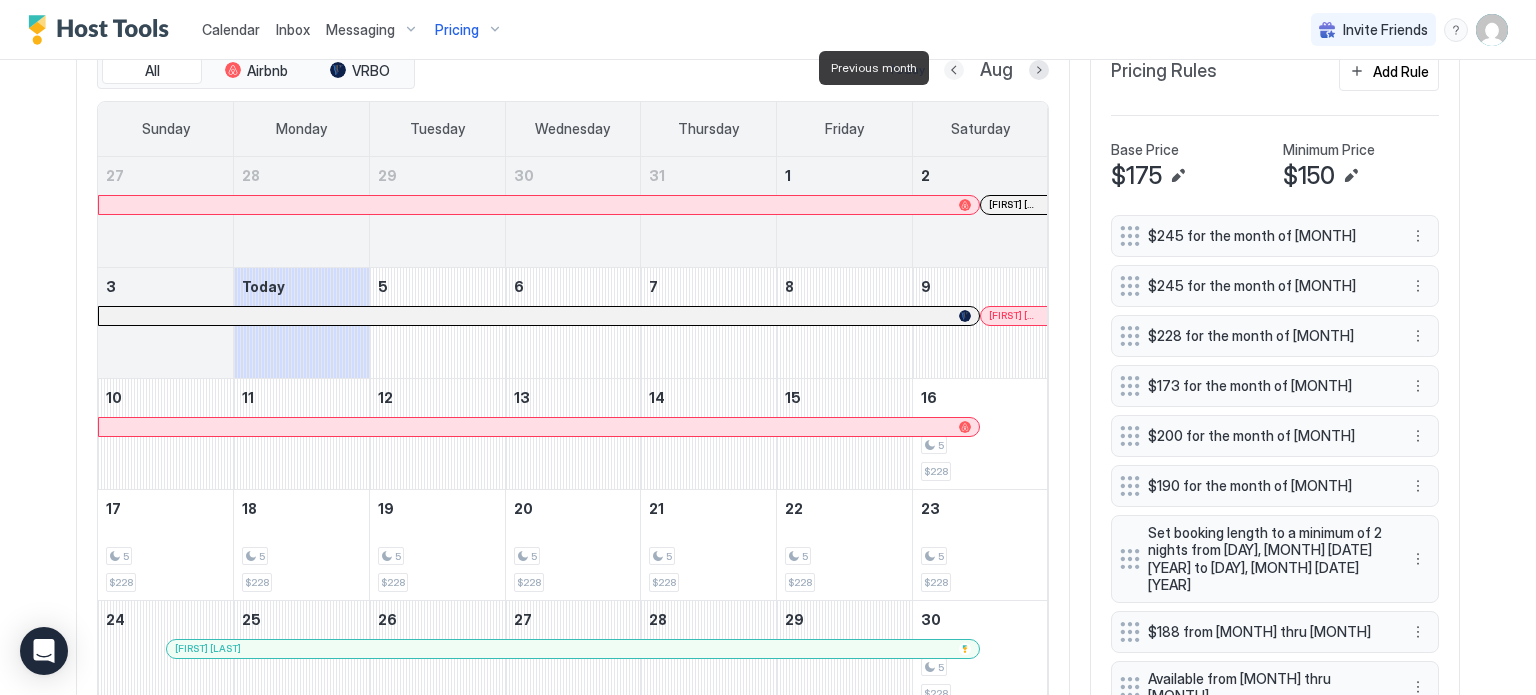 click at bounding box center [954, 70] 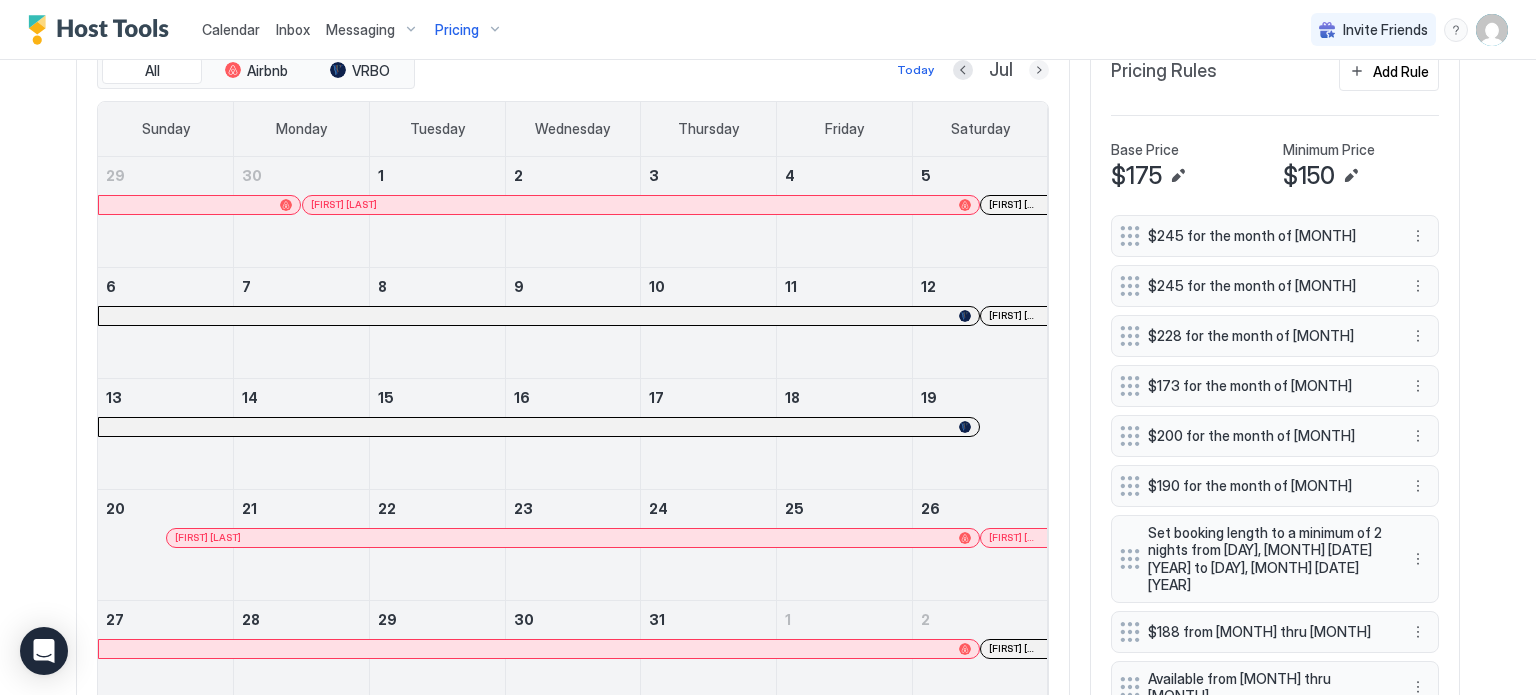 click at bounding box center (1039, 70) 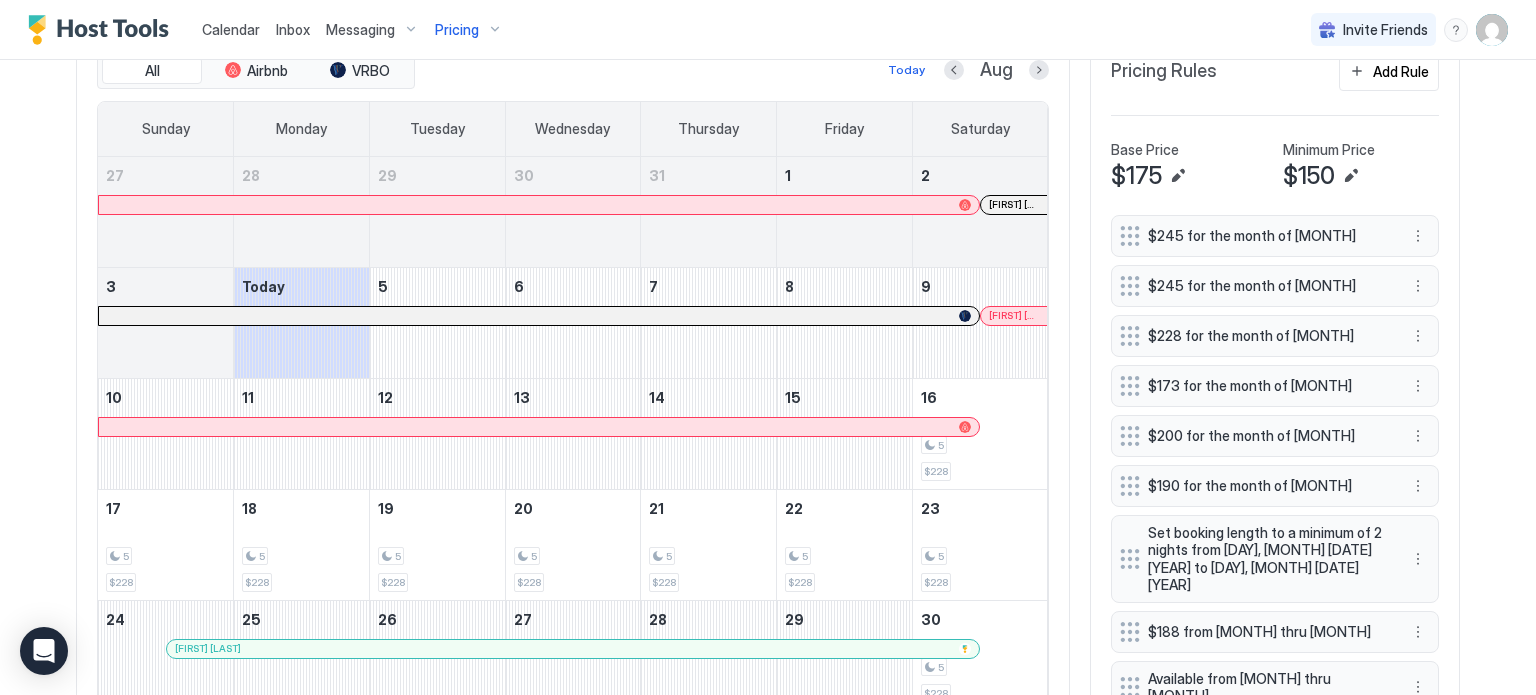 click at bounding box center (834, 205) 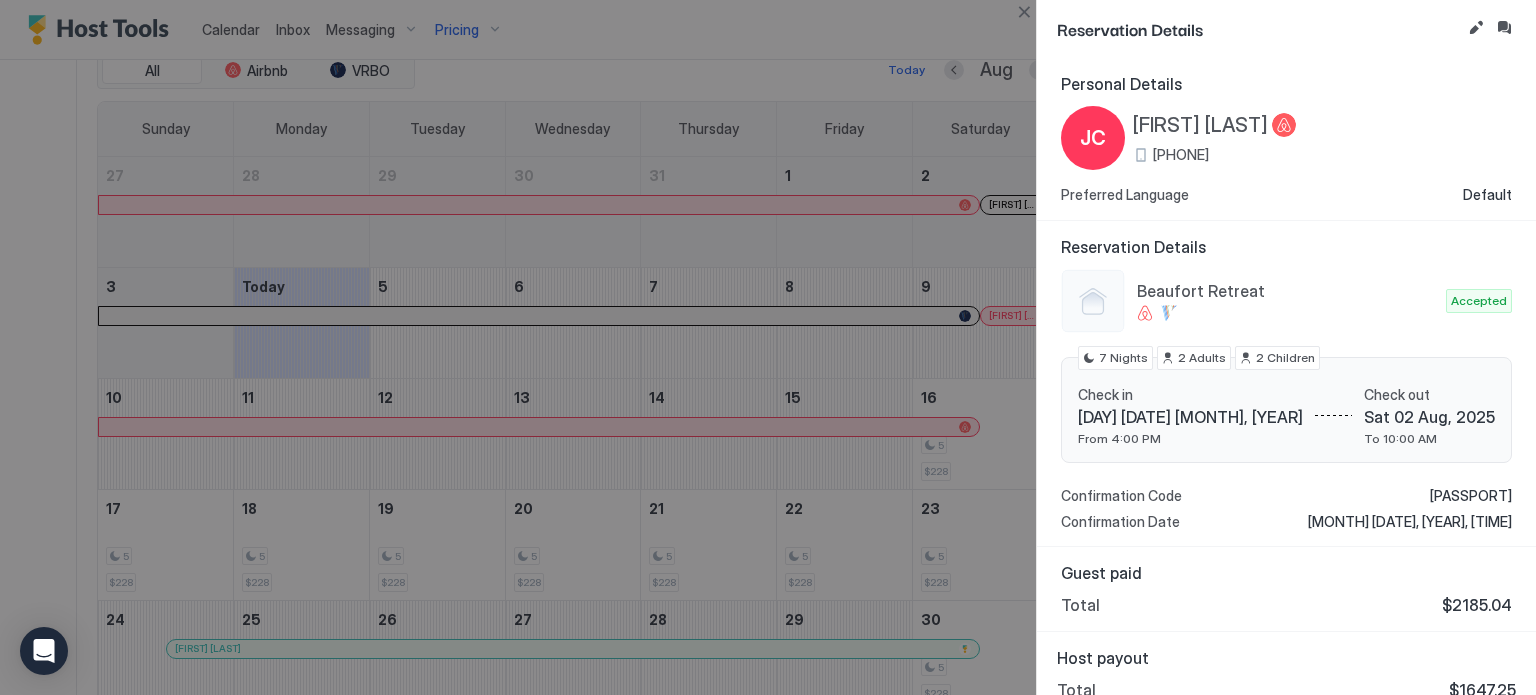 click at bounding box center (768, 347) 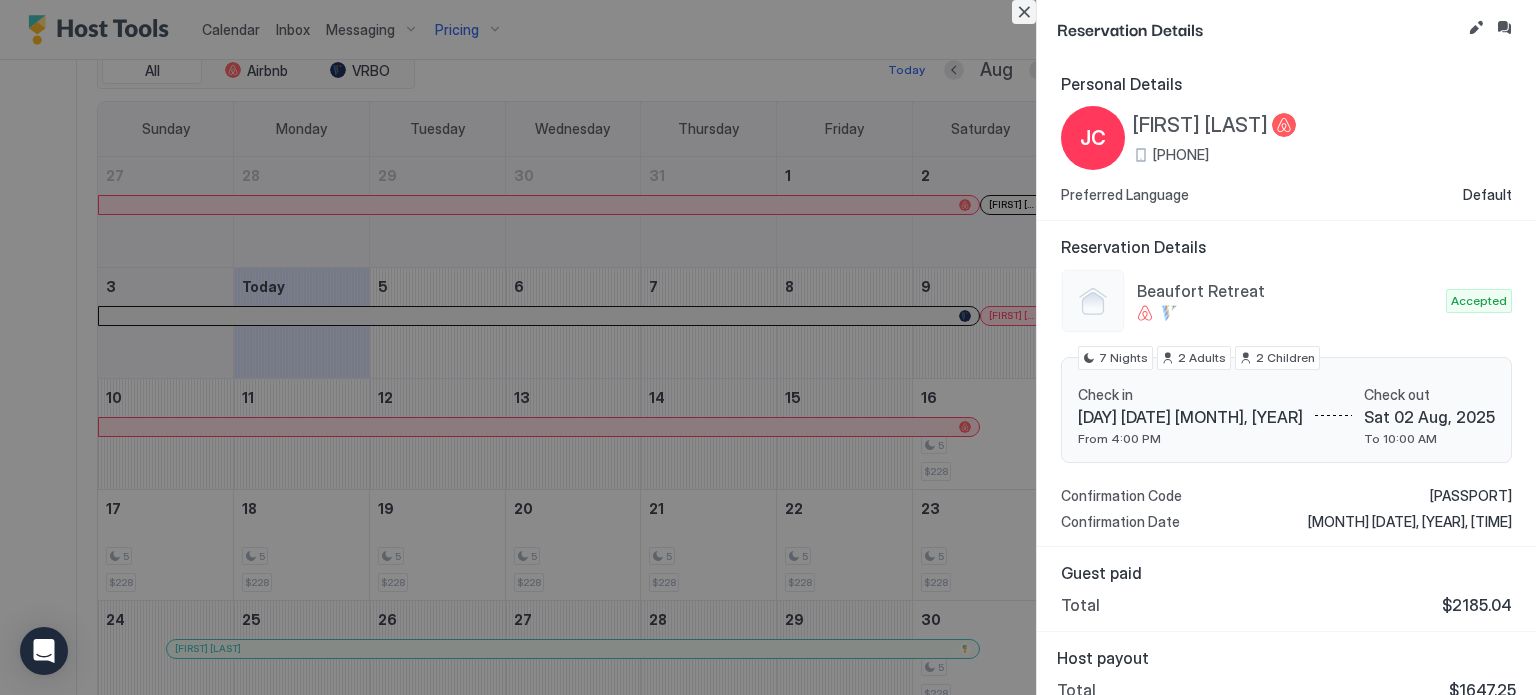 click at bounding box center [1024, 12] 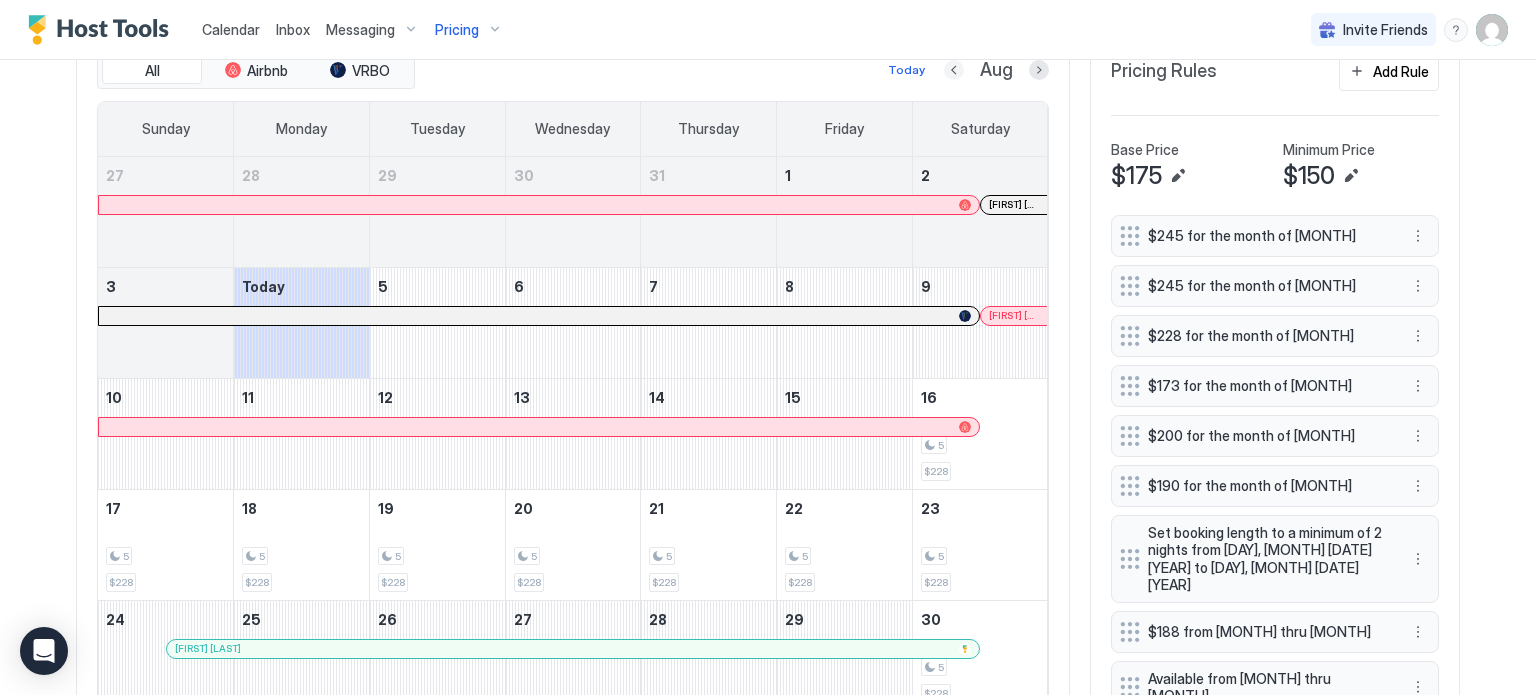 click at bounding box center (954, 70) 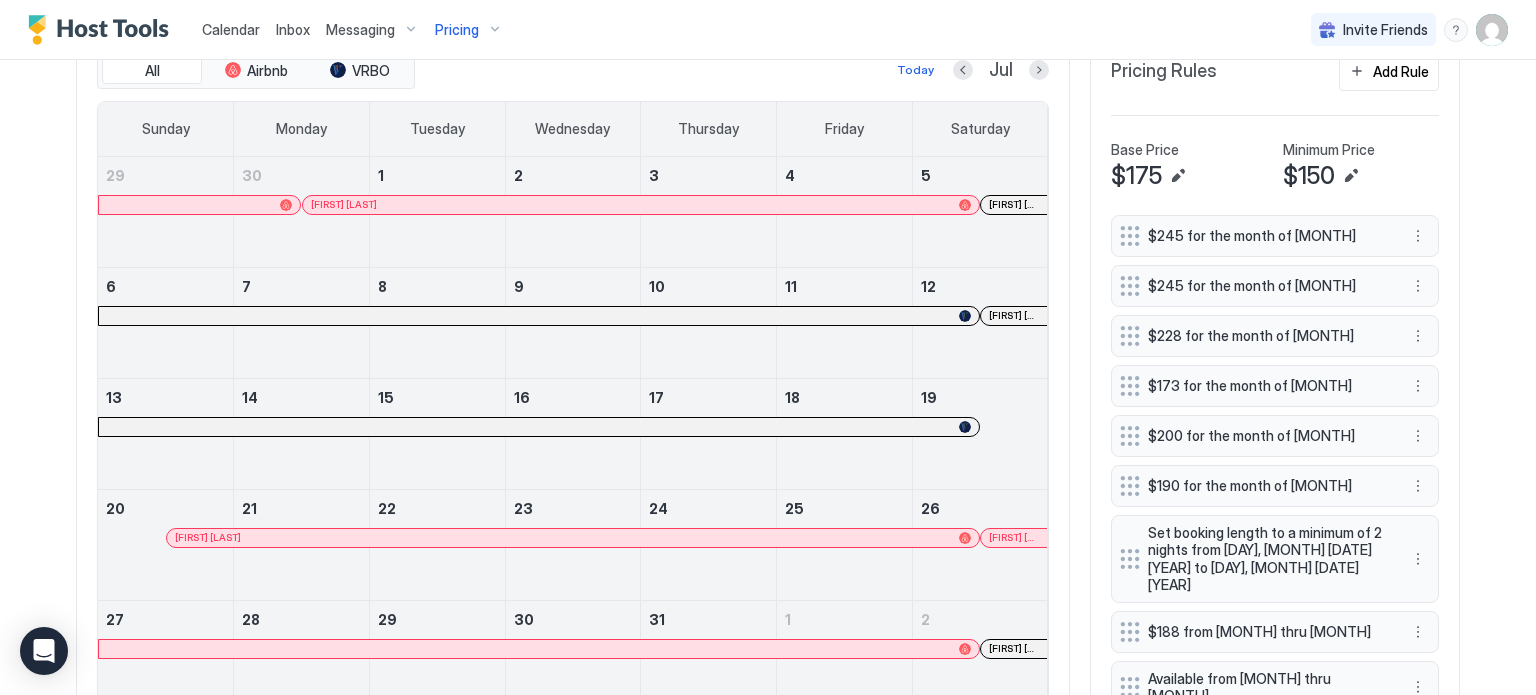 click at bounding box center (1003, 316) 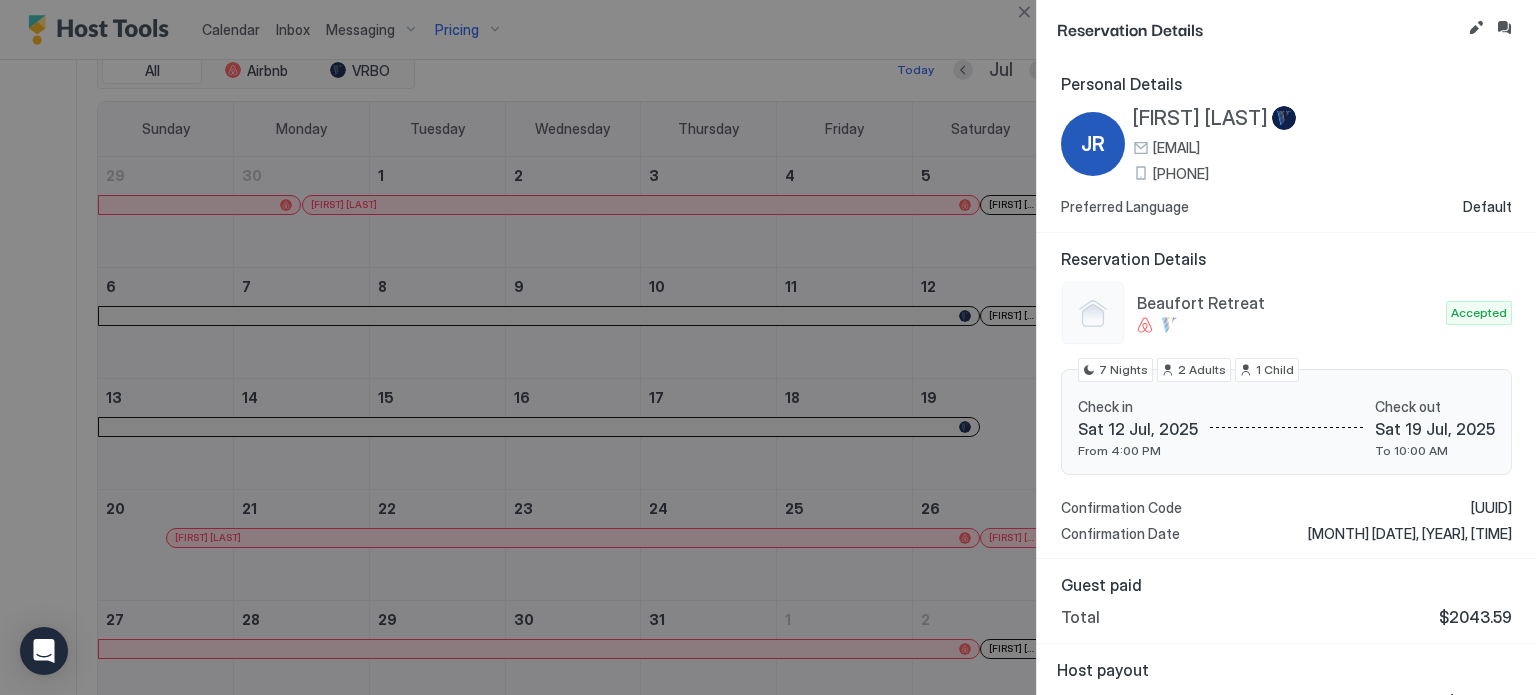 click at bounding box center [768, 347] 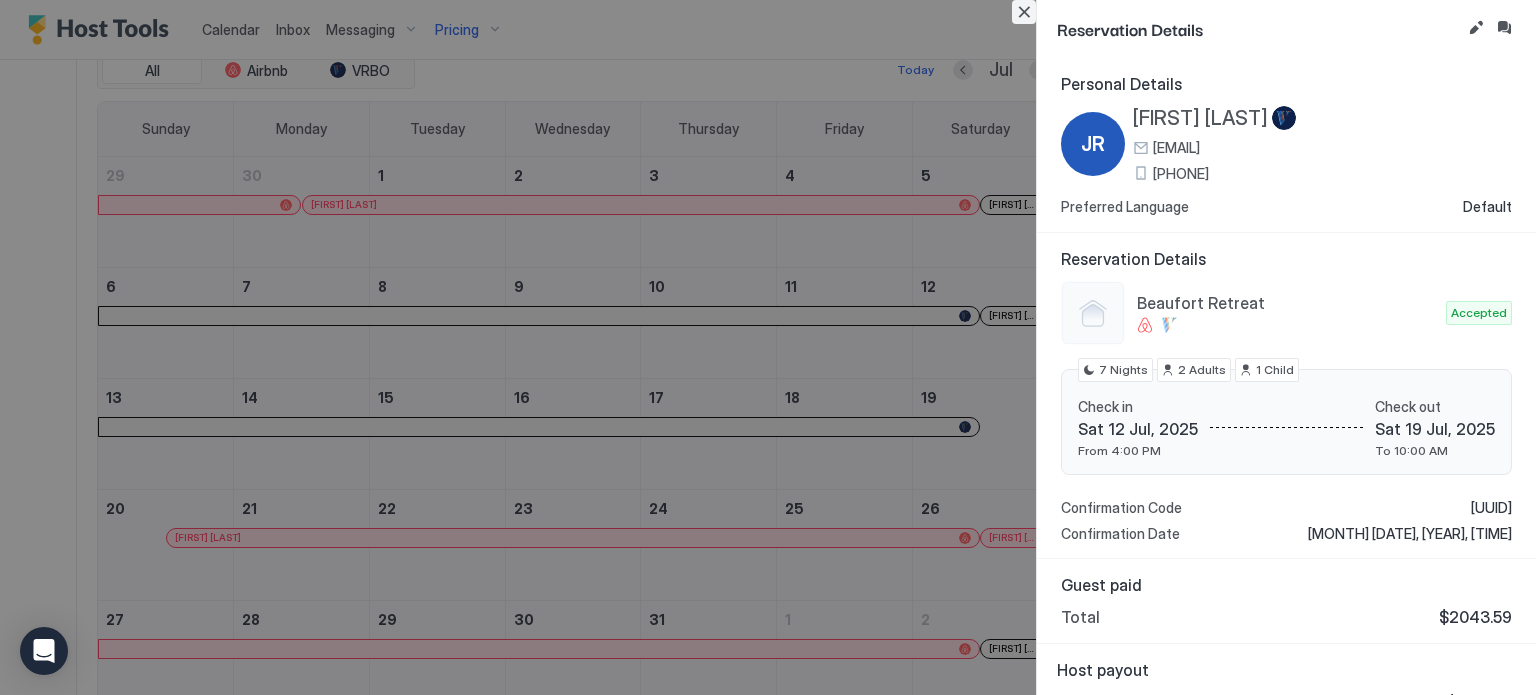 click at bounding box center (1024, 12) 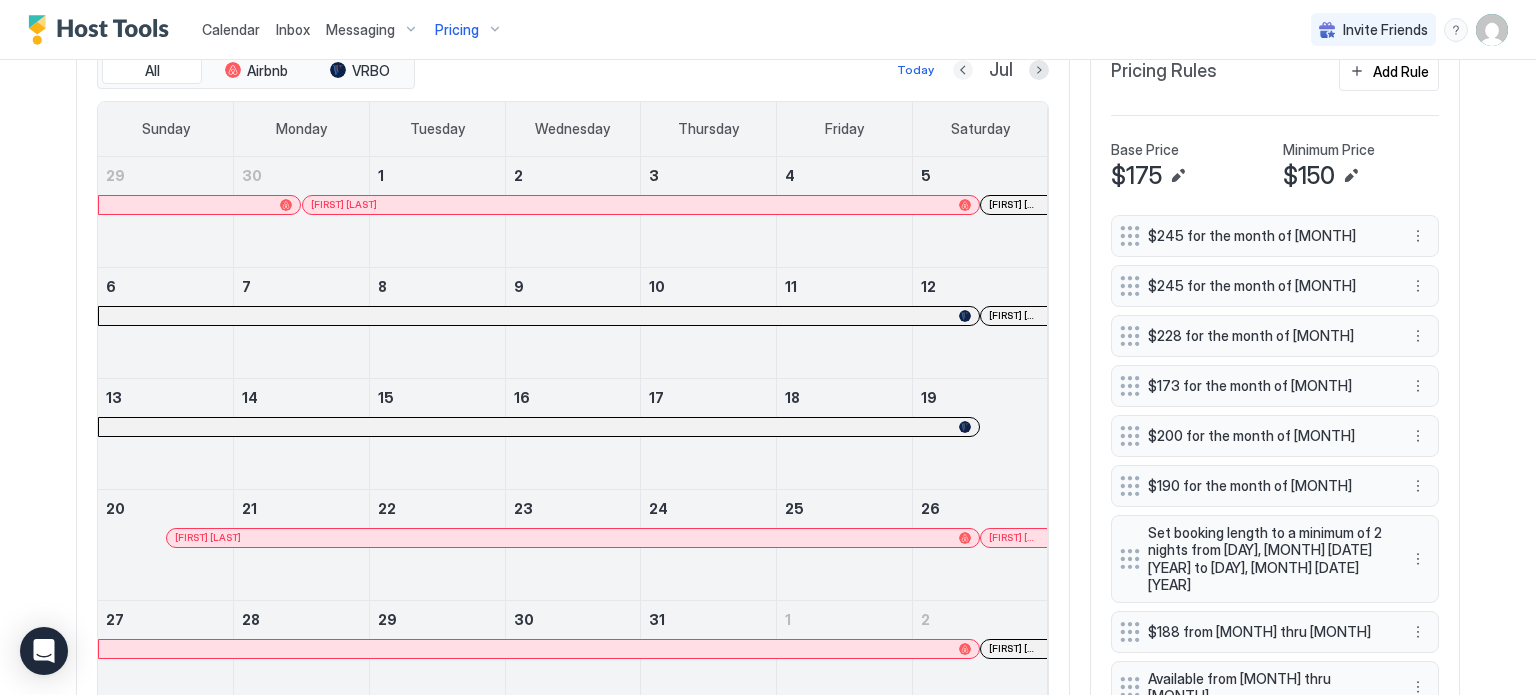 click at bounding box center (963, 70) 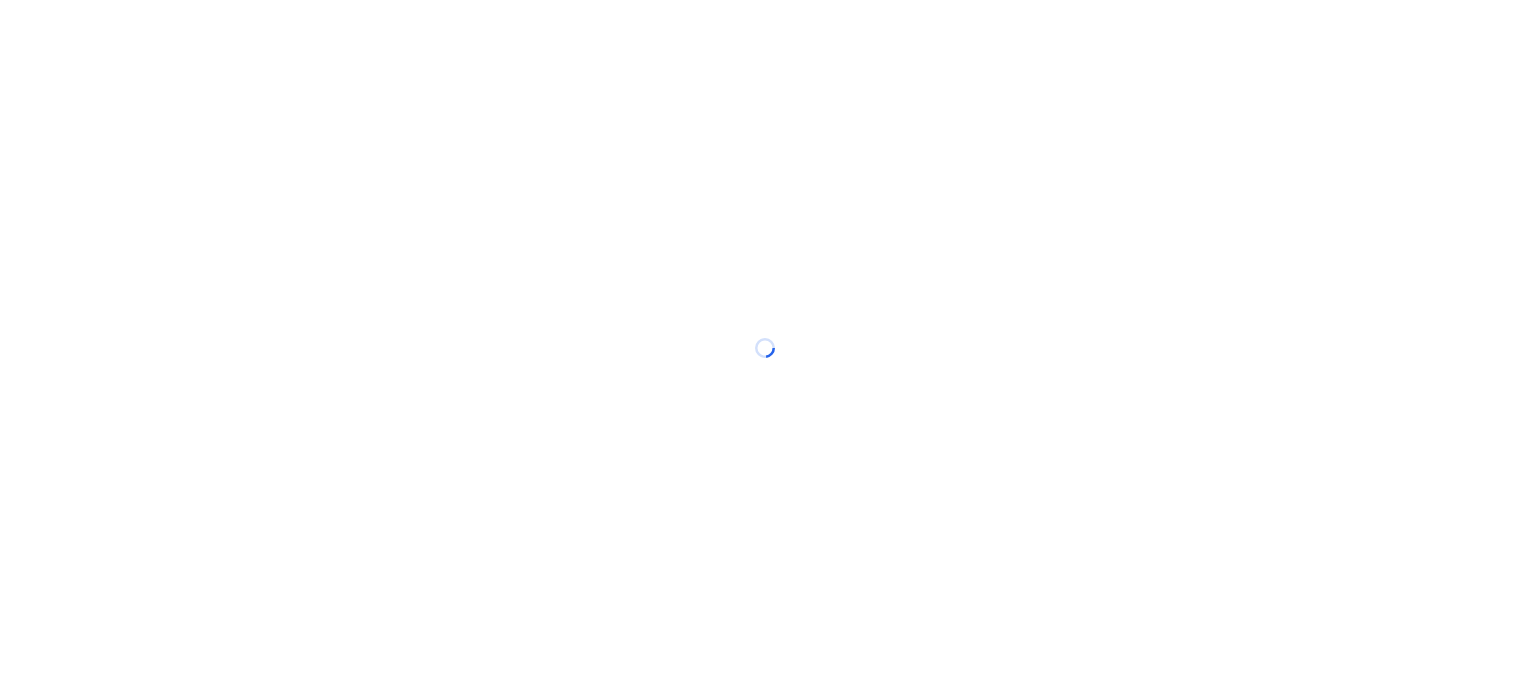 scroll, scrollTop: 0, scrollLeft: 0, axis: both 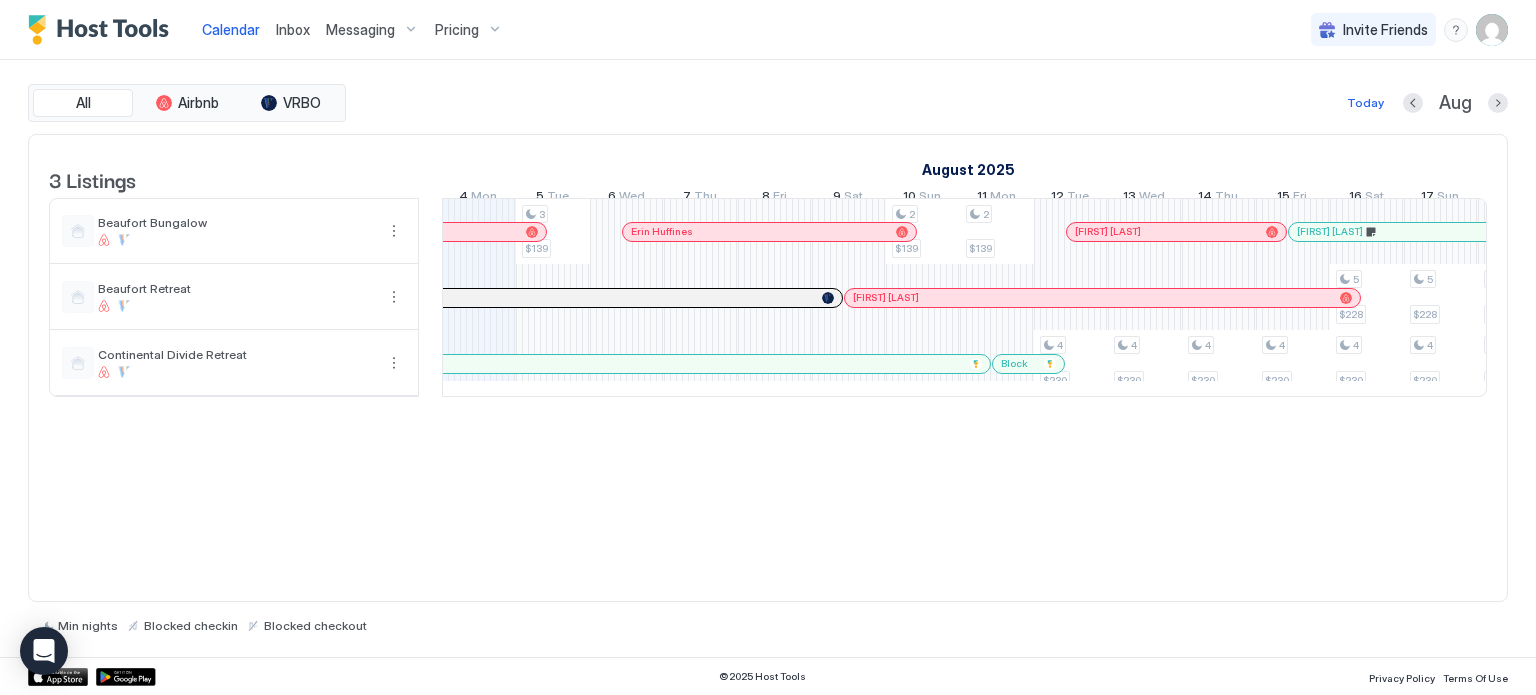 click on "Pricing" at bounding box center [457, 30] 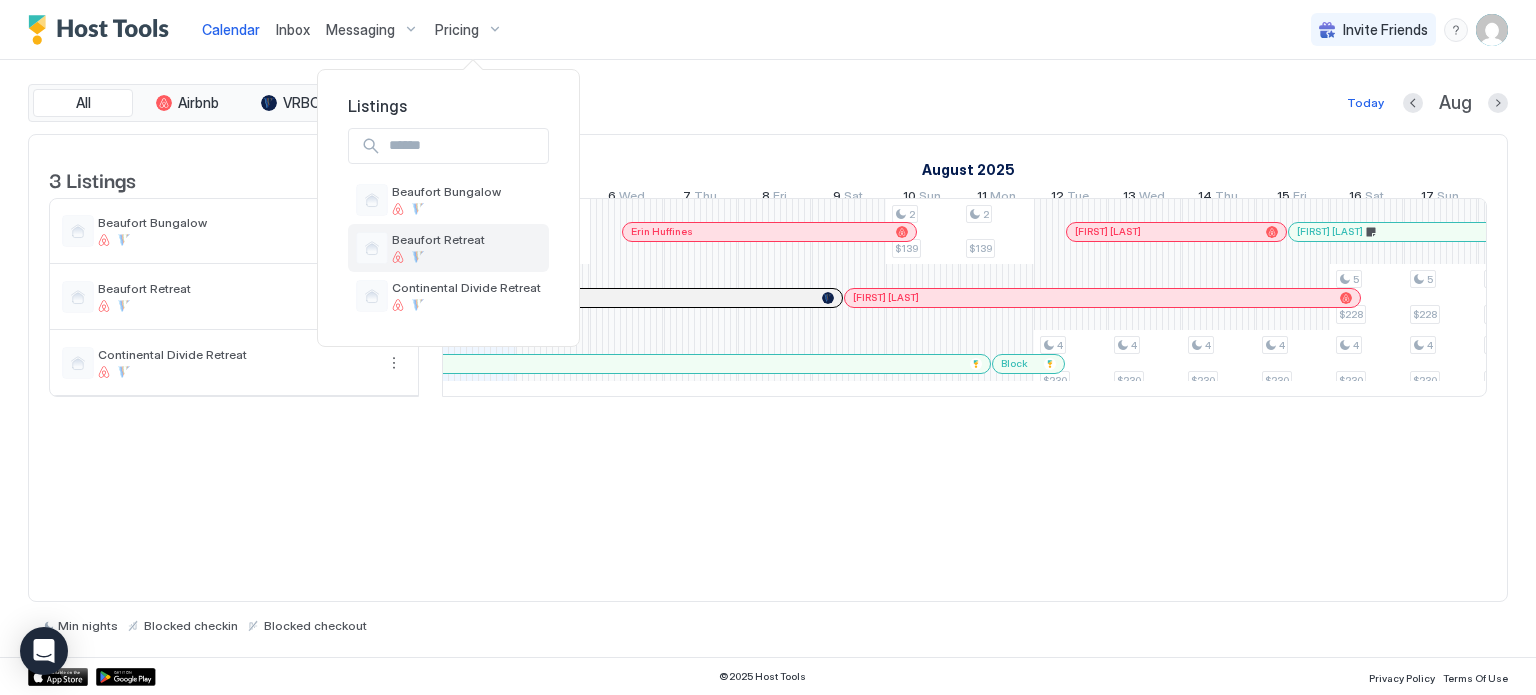 click on "Beaufort Retreat" at bounding box center (438, 239) 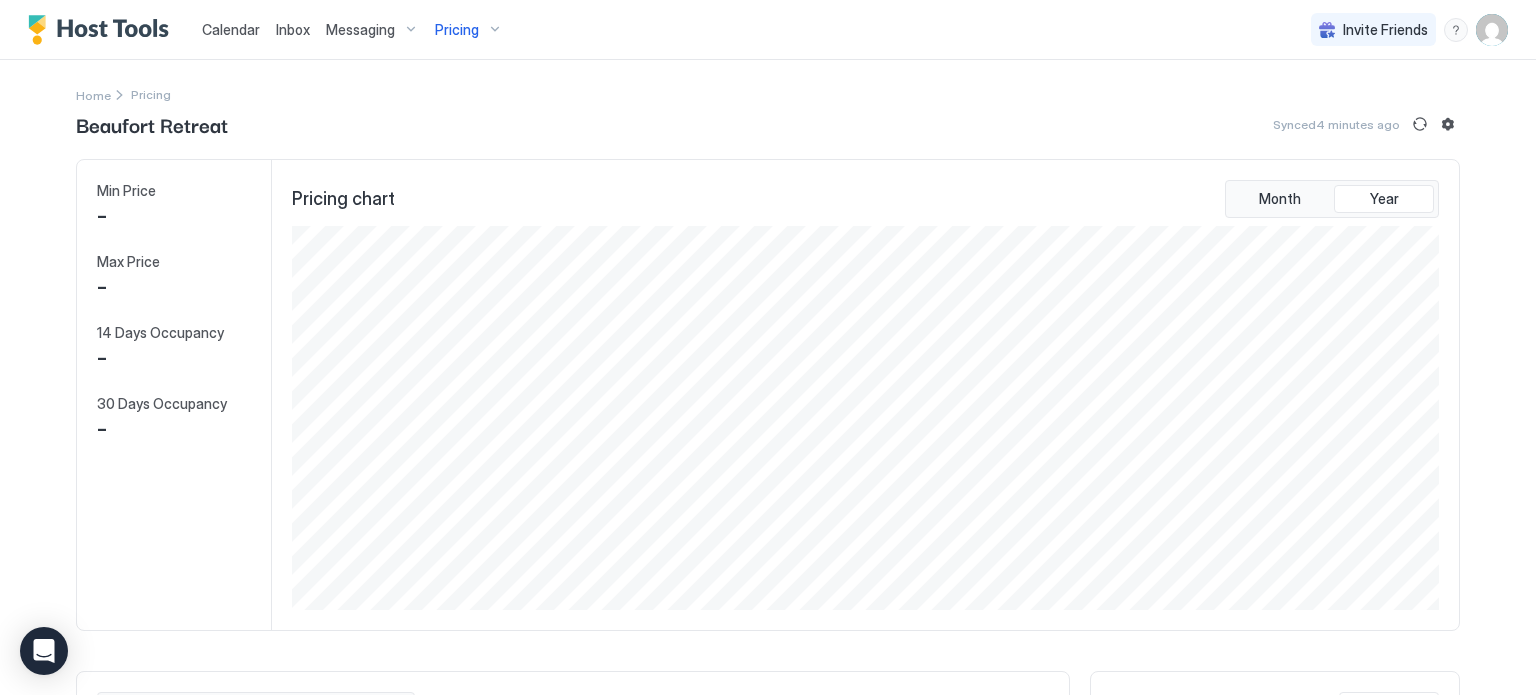 scroll, scrollTop: 999616, scrollLeft: 998848, axis: both 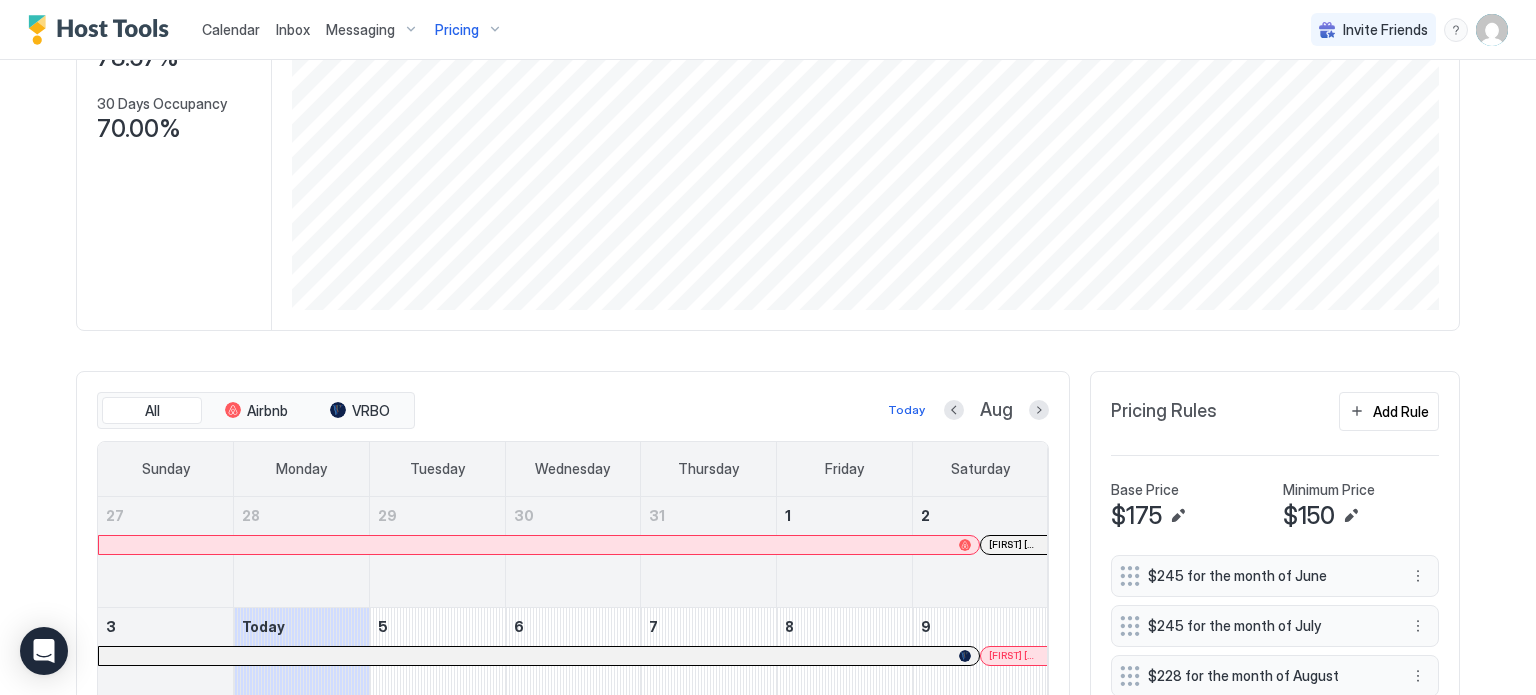 click at bounding box center (1039, 410) 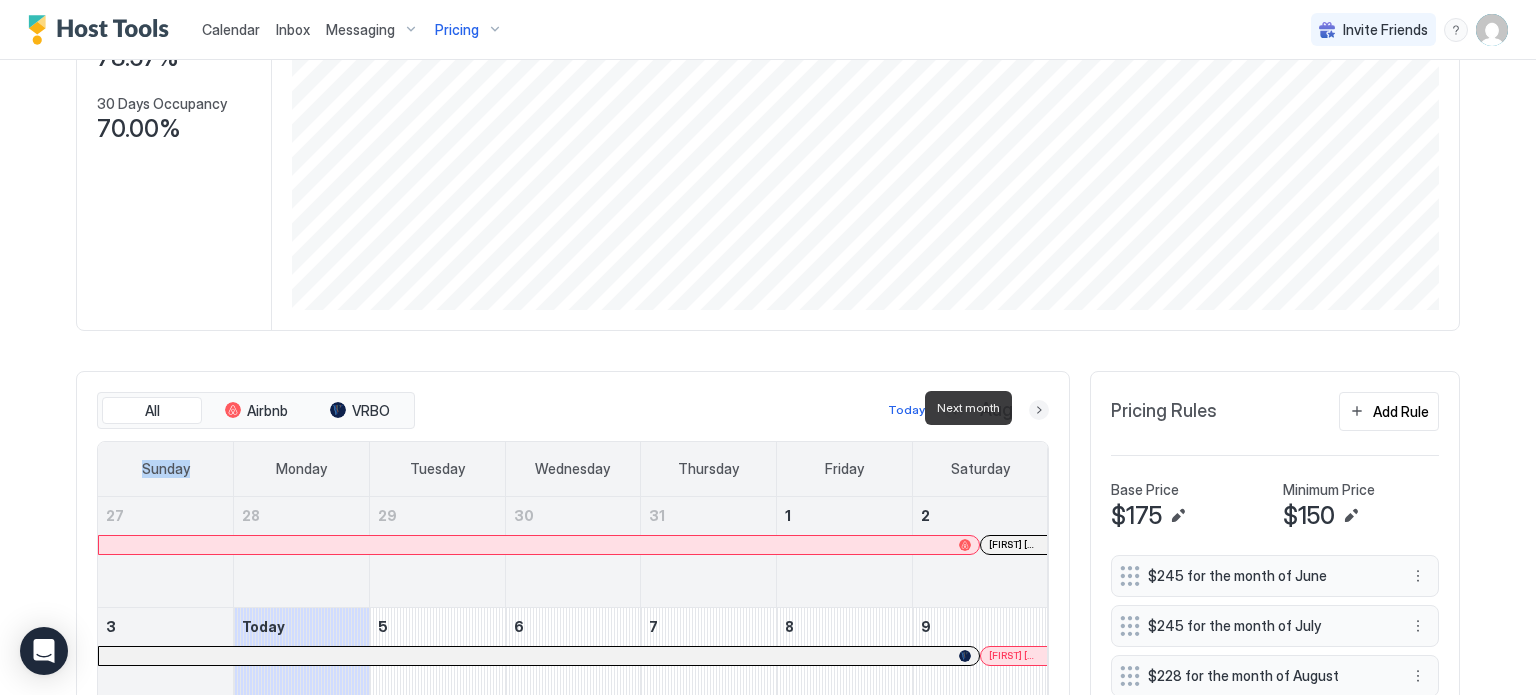 click at bounding box center [1039, 410] 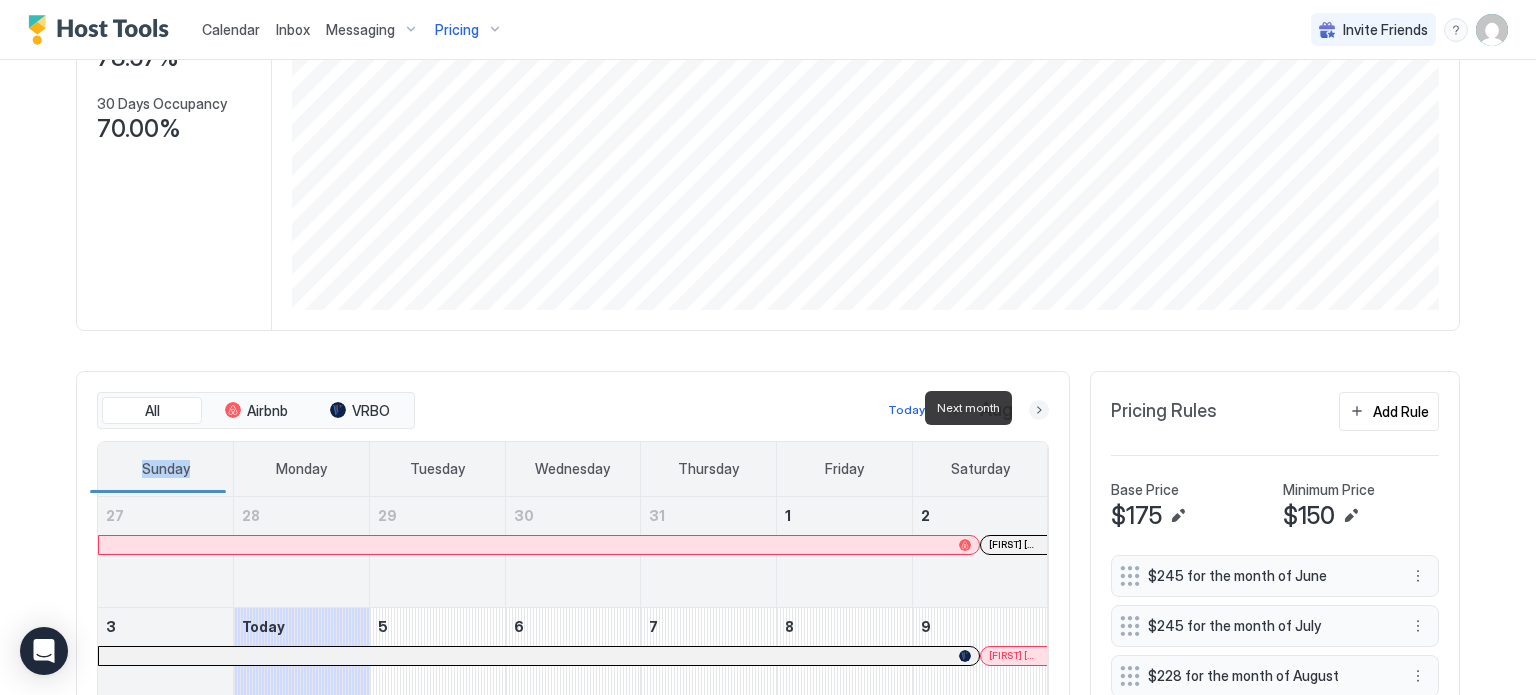 click at bounding box center [1039, 410] 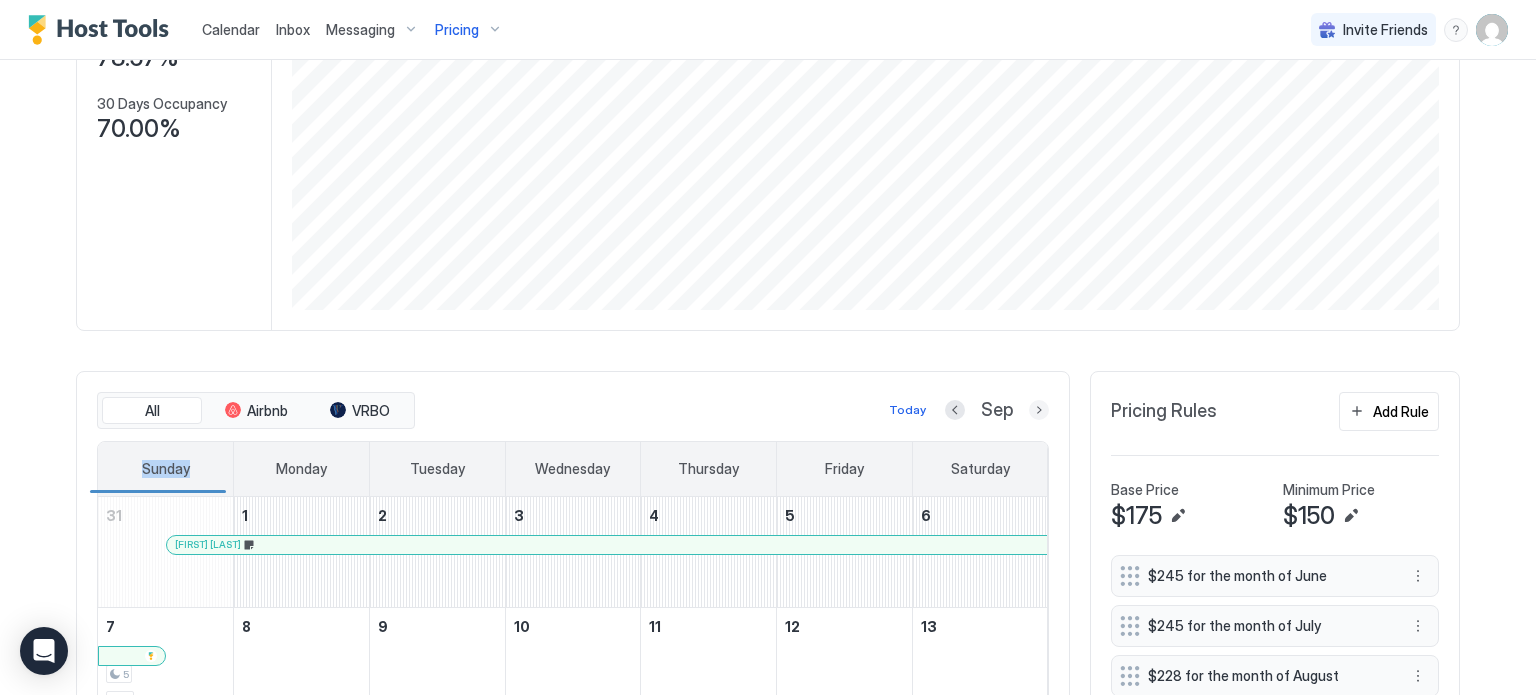 click at bounding box center (1039, 410) 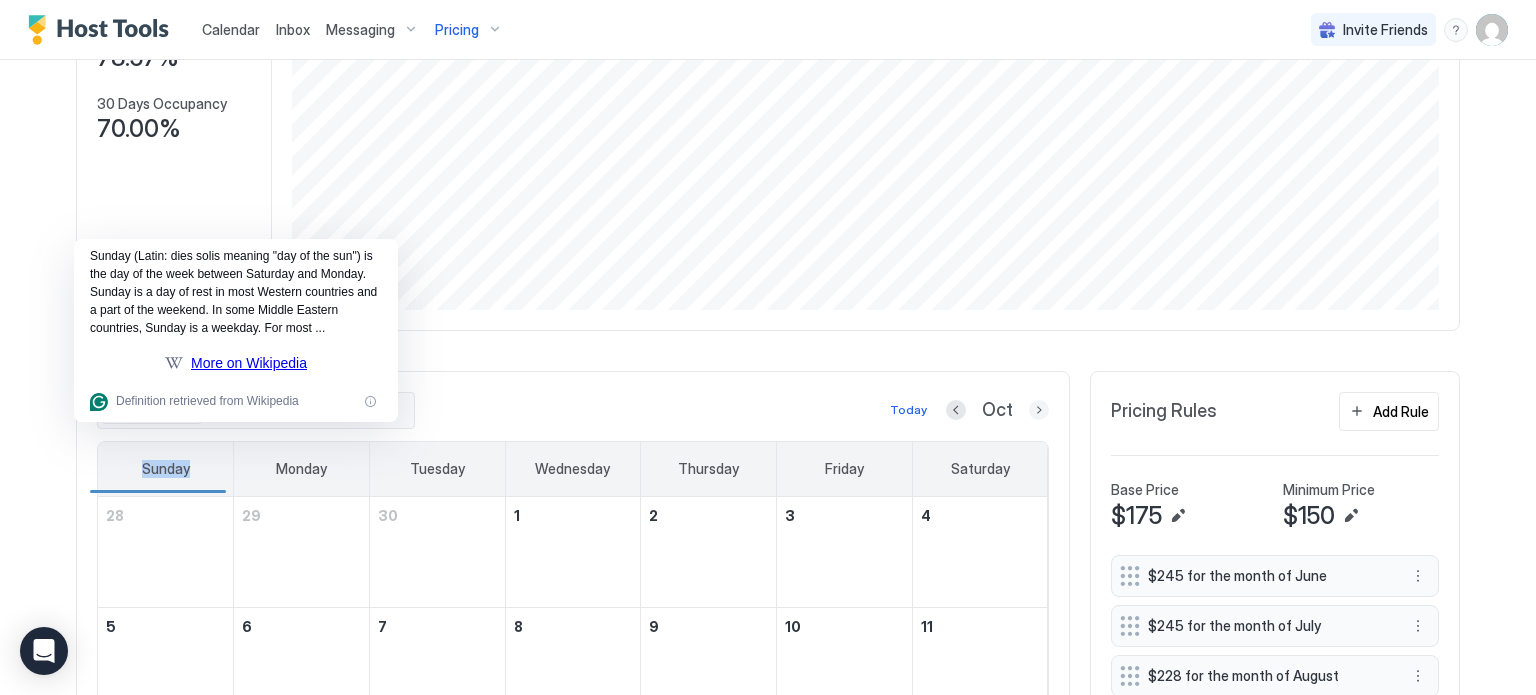 click at bounding box center (1039, 410) 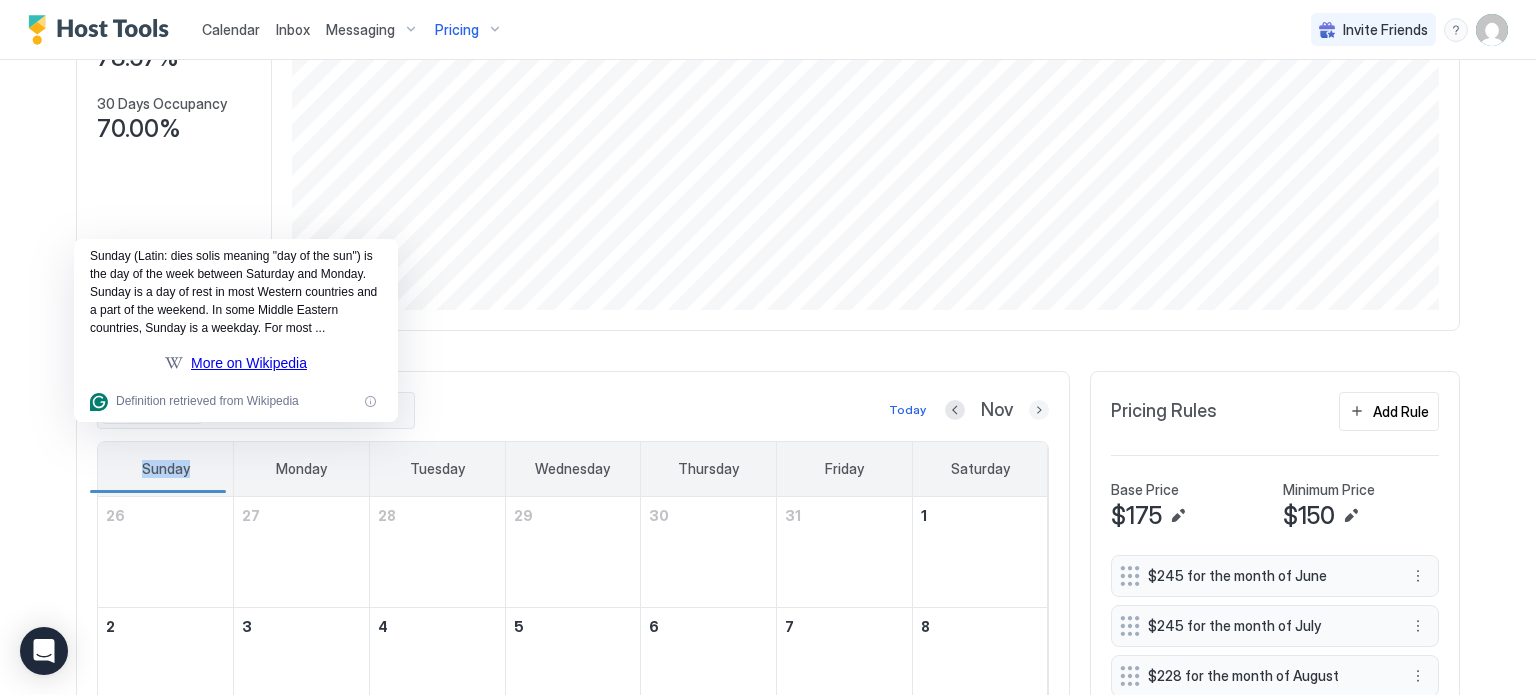 click at bounding box center [1039, 410] 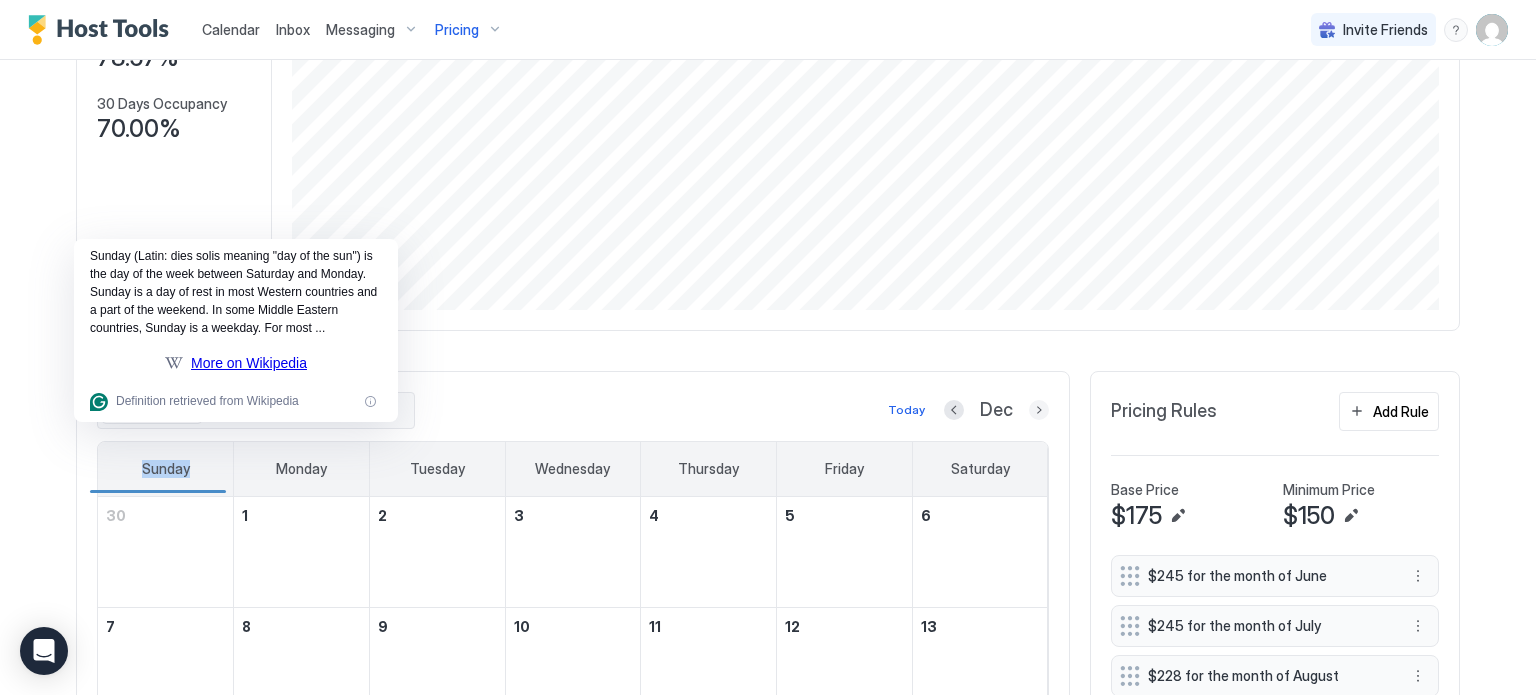 click at bounding box center [1039, 410] 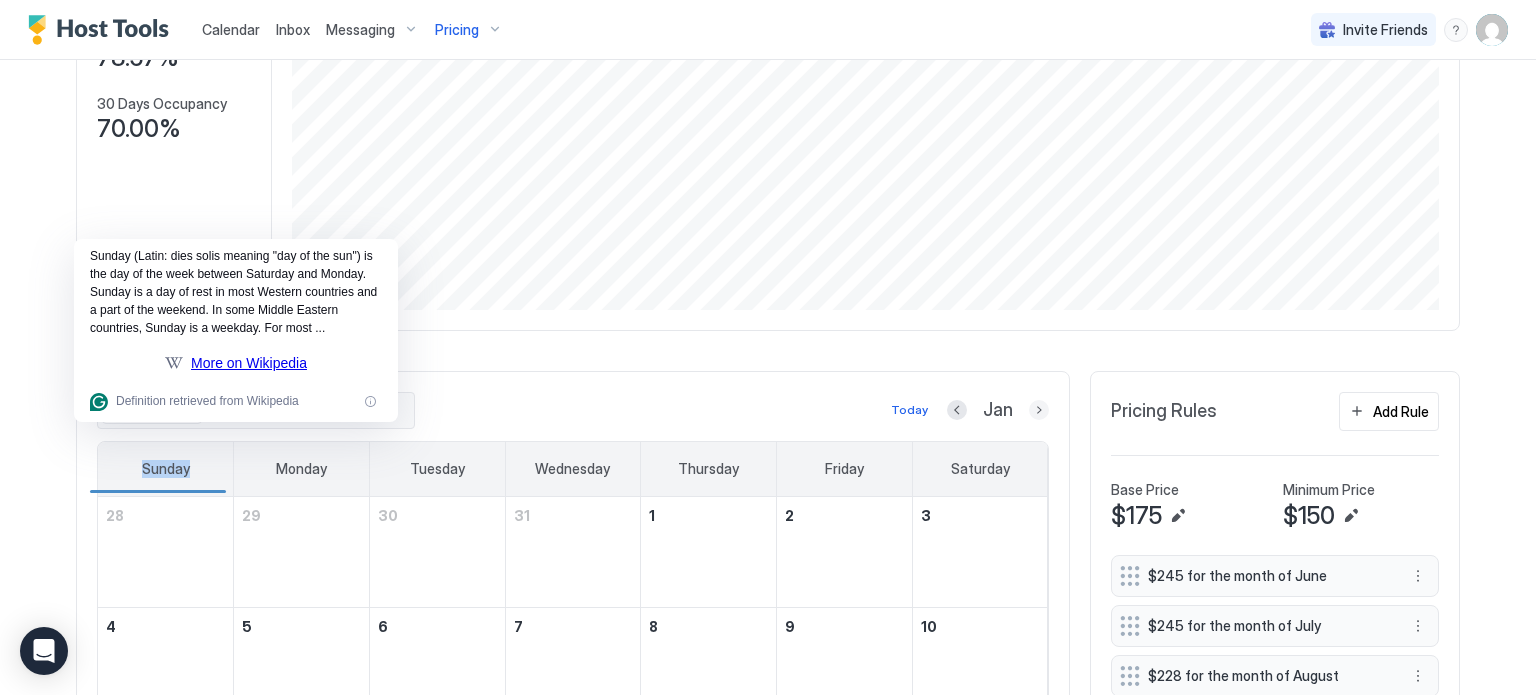 click at bounding box center [1039, 410] 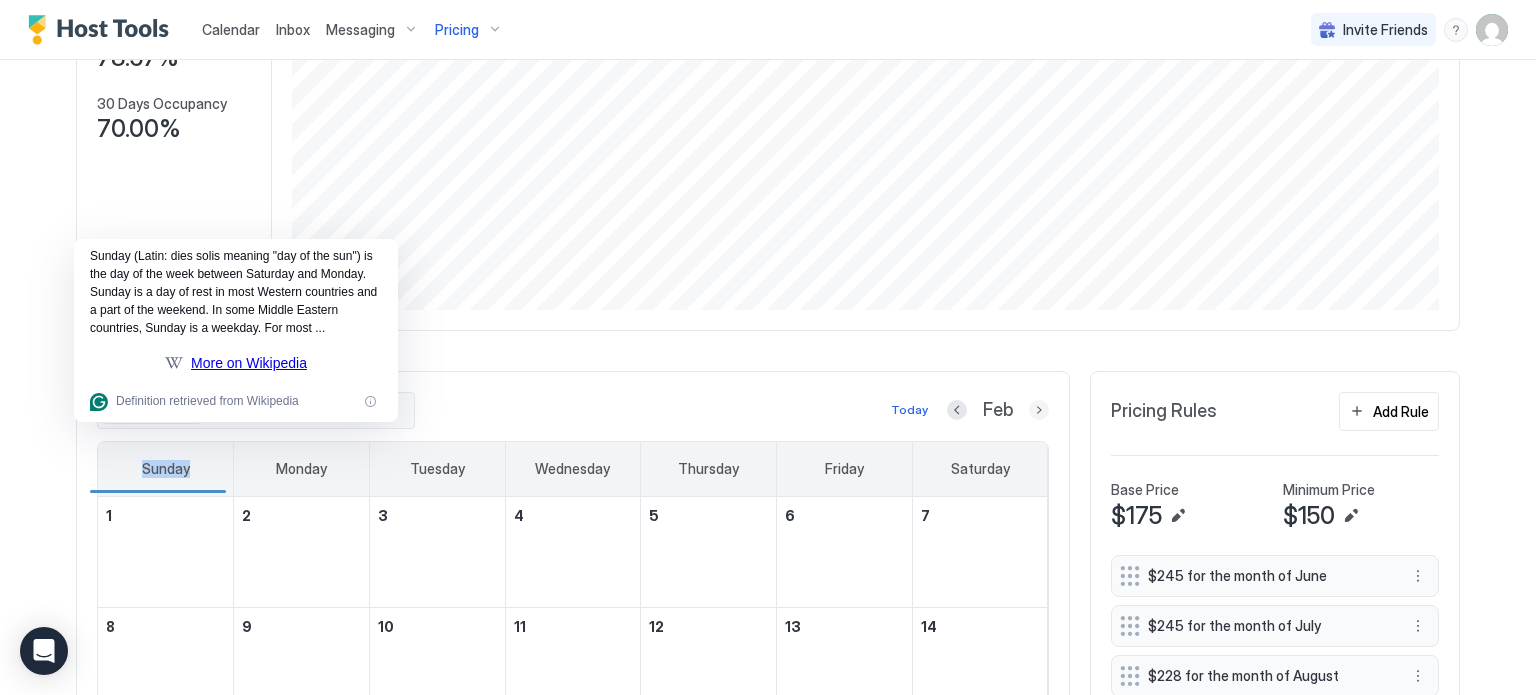 click at bounding box center [1039, 410] 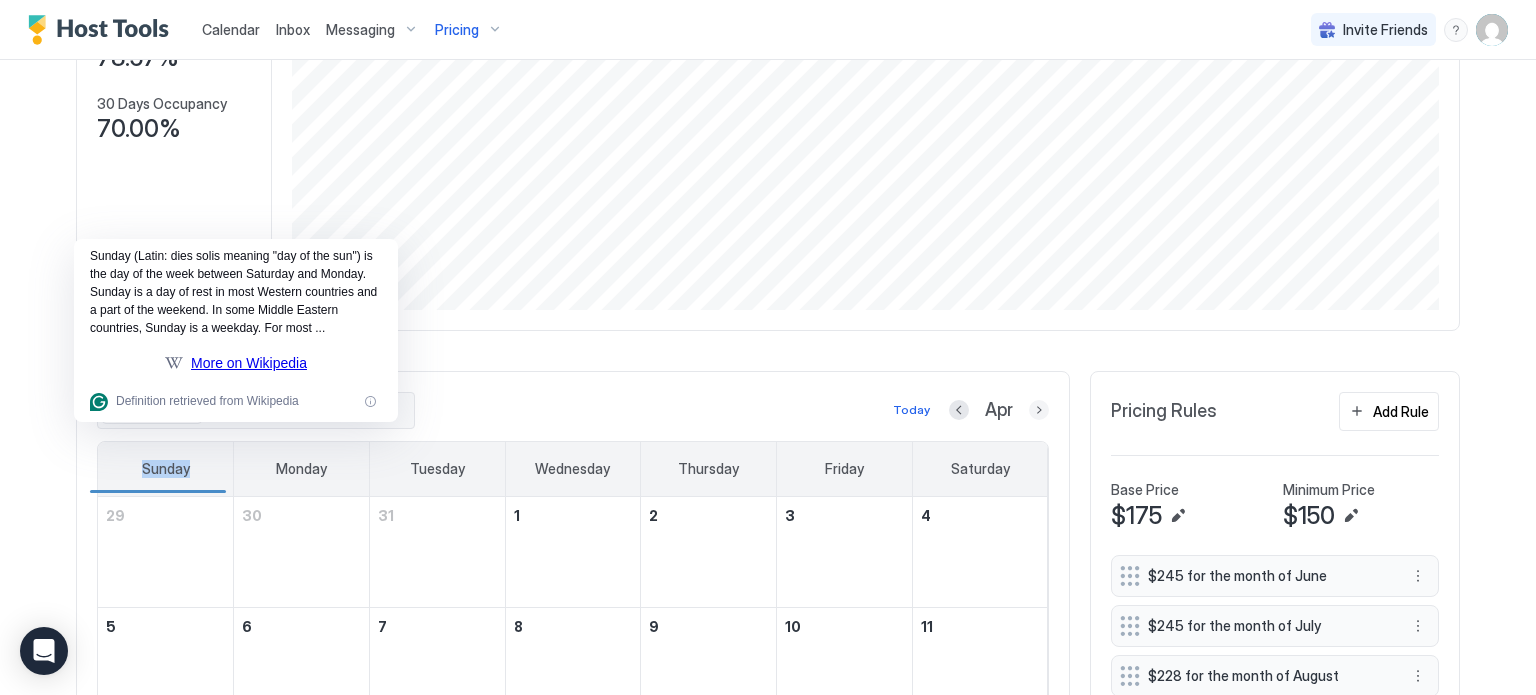 click at bounding box center (1039, 410) 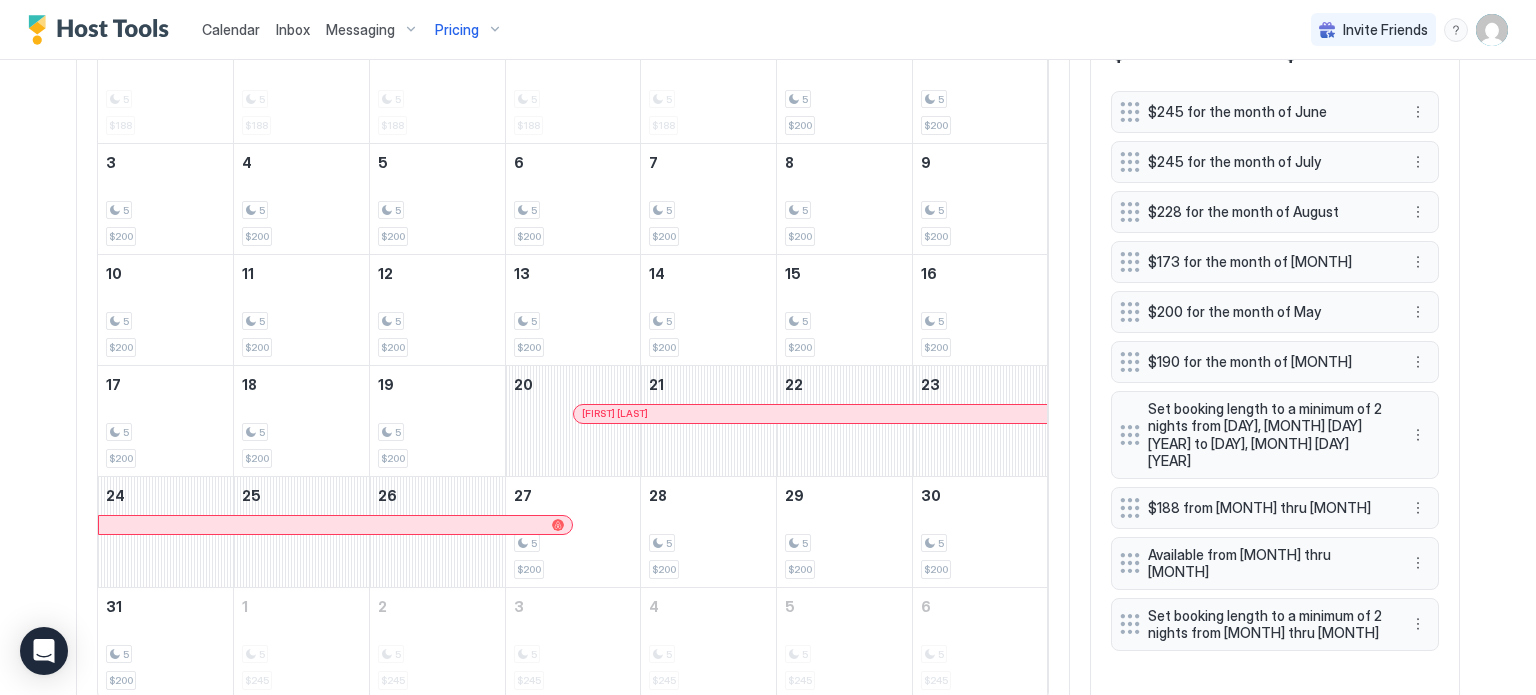 scroll, scrollTop: 800, scrollLeft: 0, axis: vertical 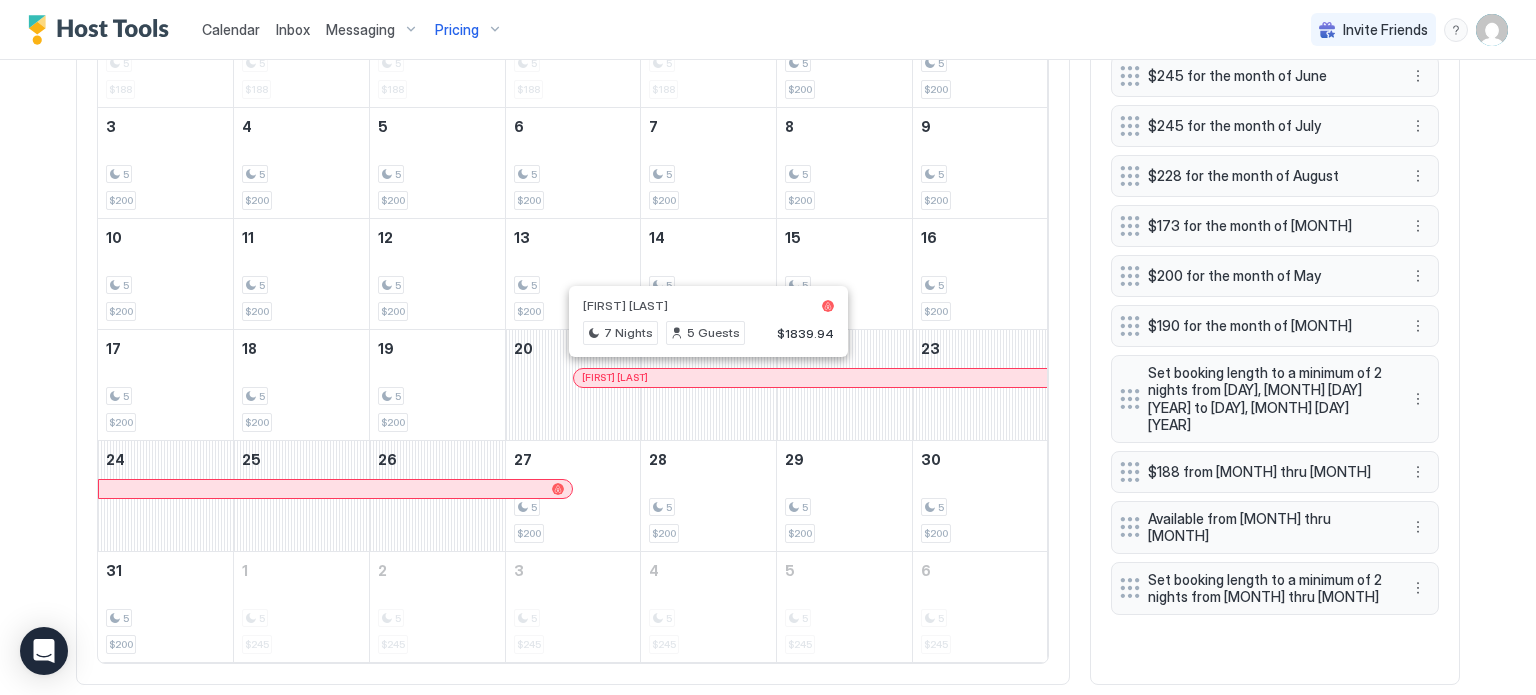 click at bounding box center [711, 378] 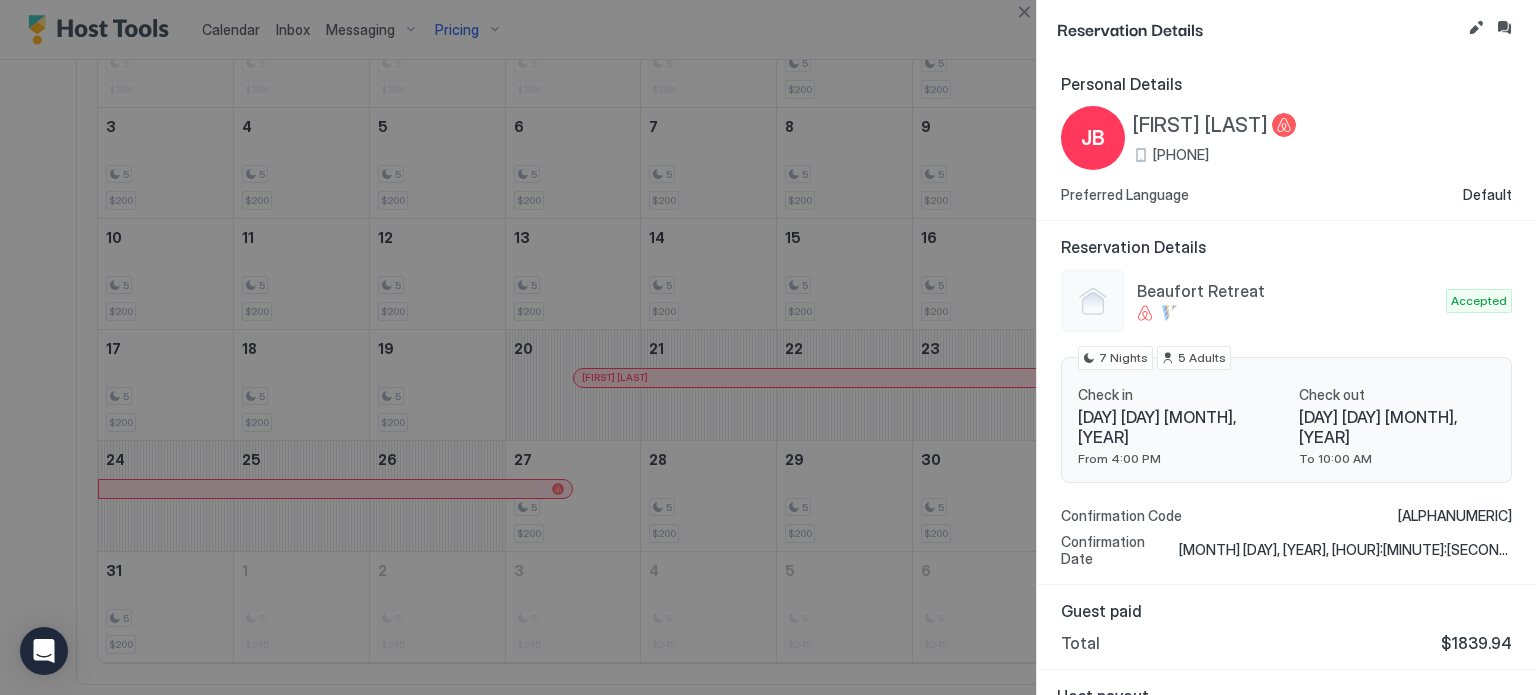 scroll, scrollTop: 19, scrollLeft: 0, axis: vertical 